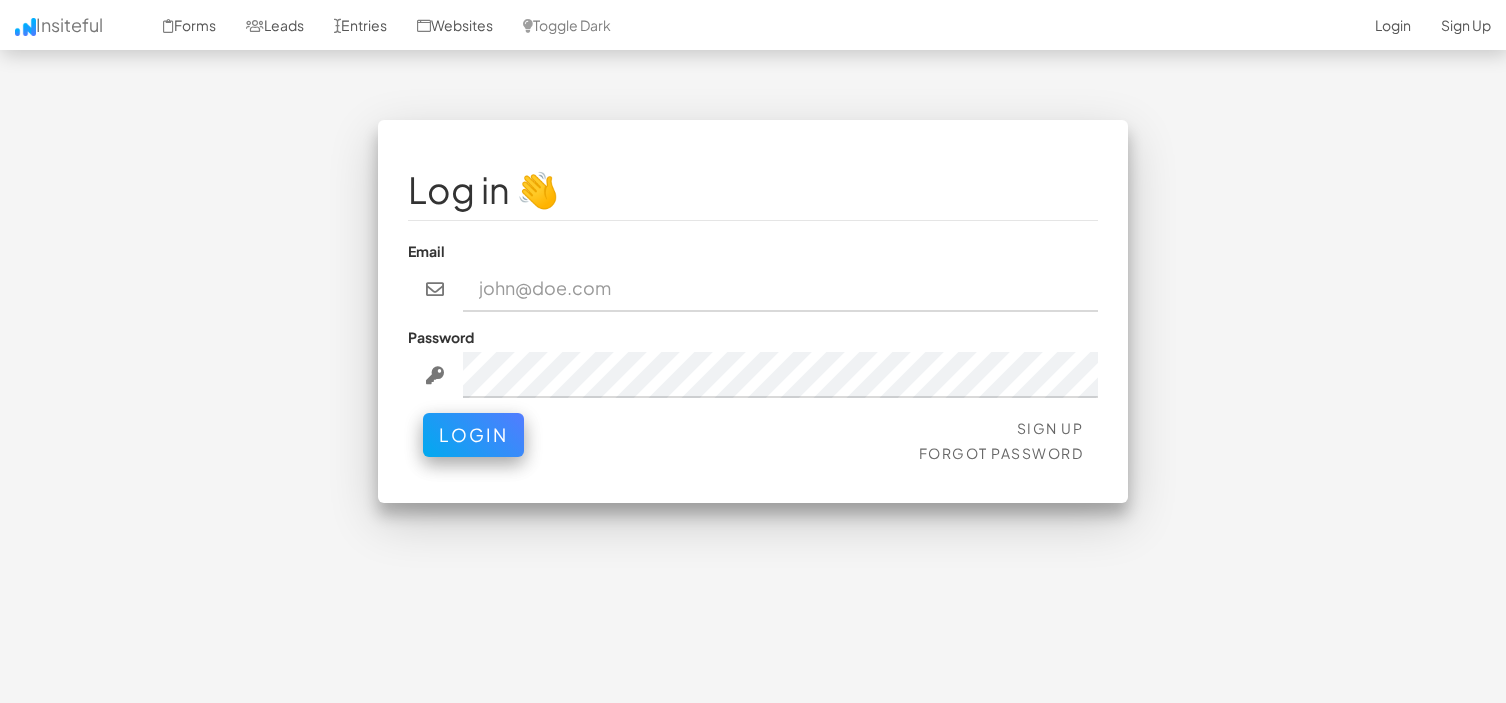 scroll, scrollTop: 0, scrollLeft: 0, axis: both 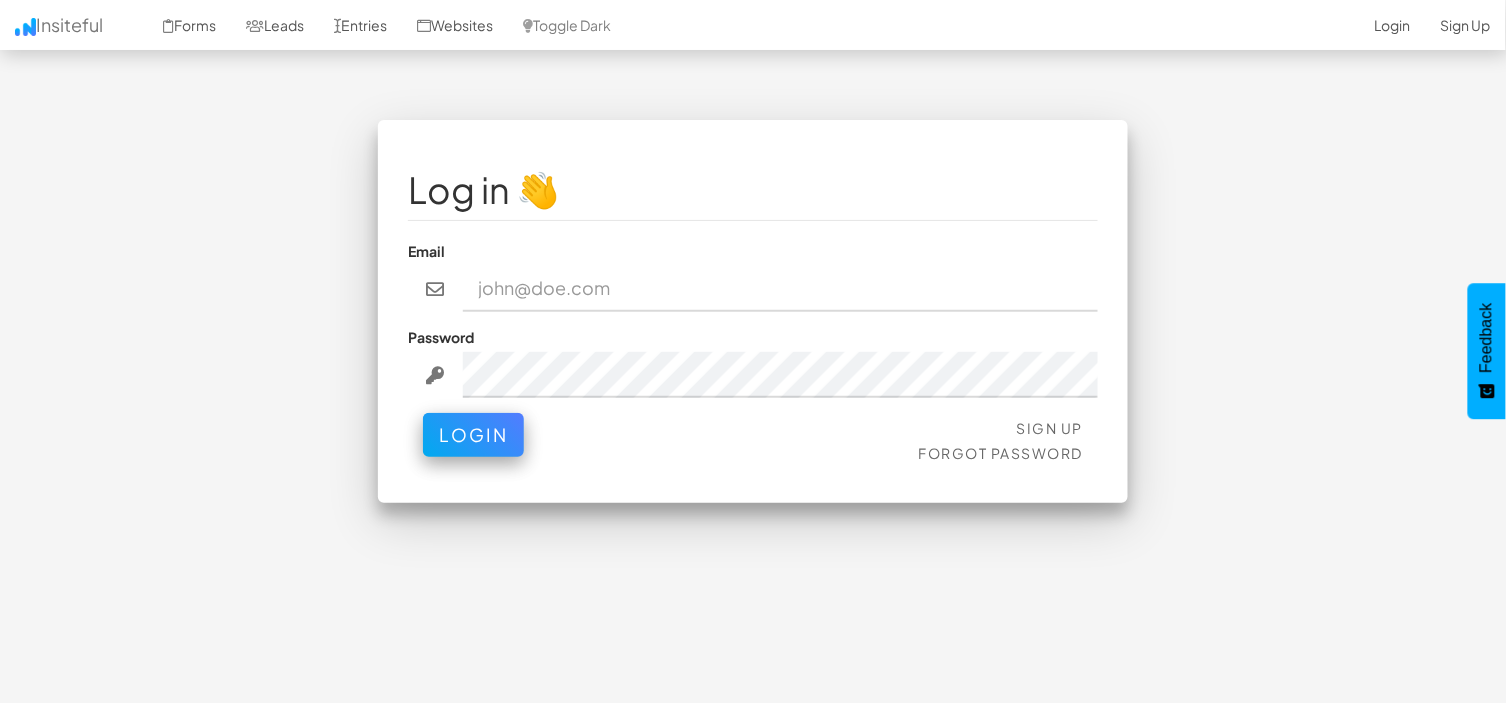 type on "[EMAIL]" 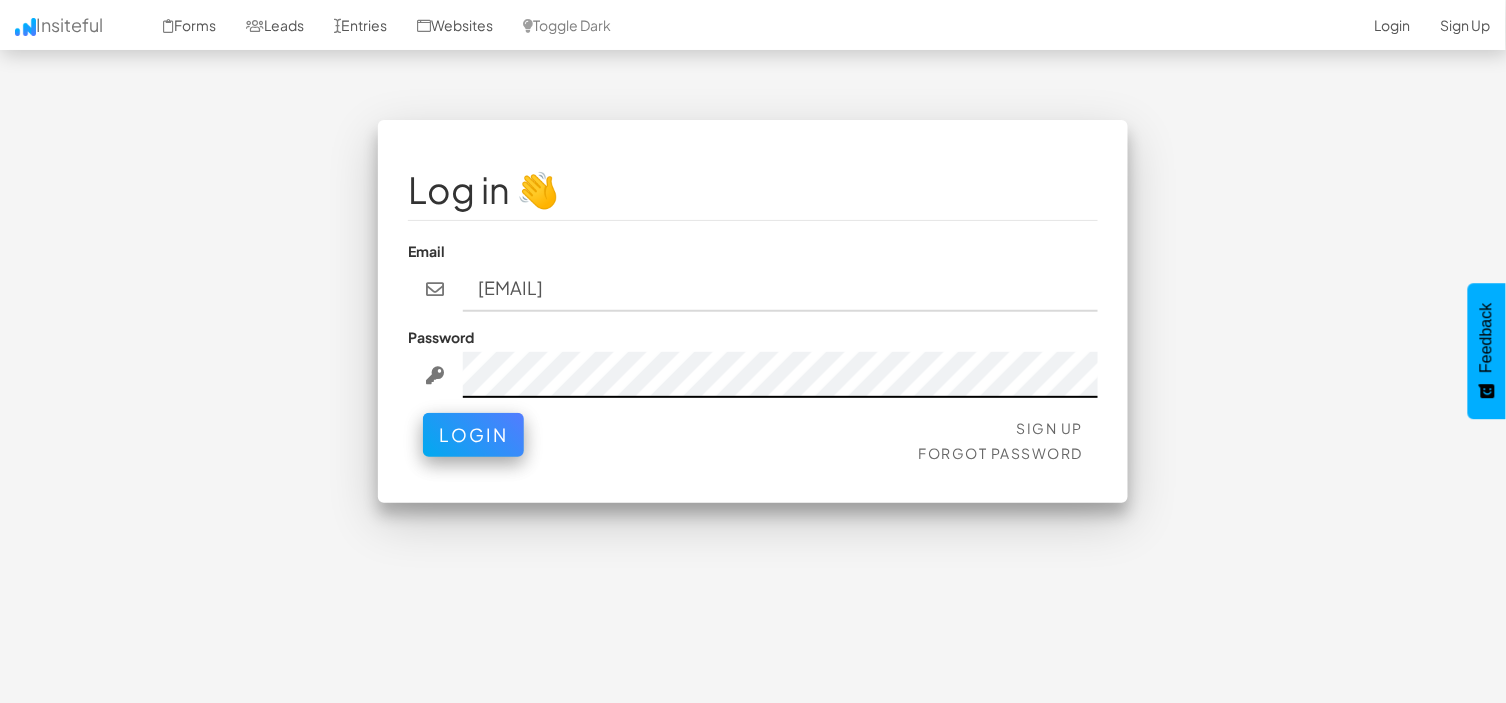 click on "Login" at bounding box center (473, 435) 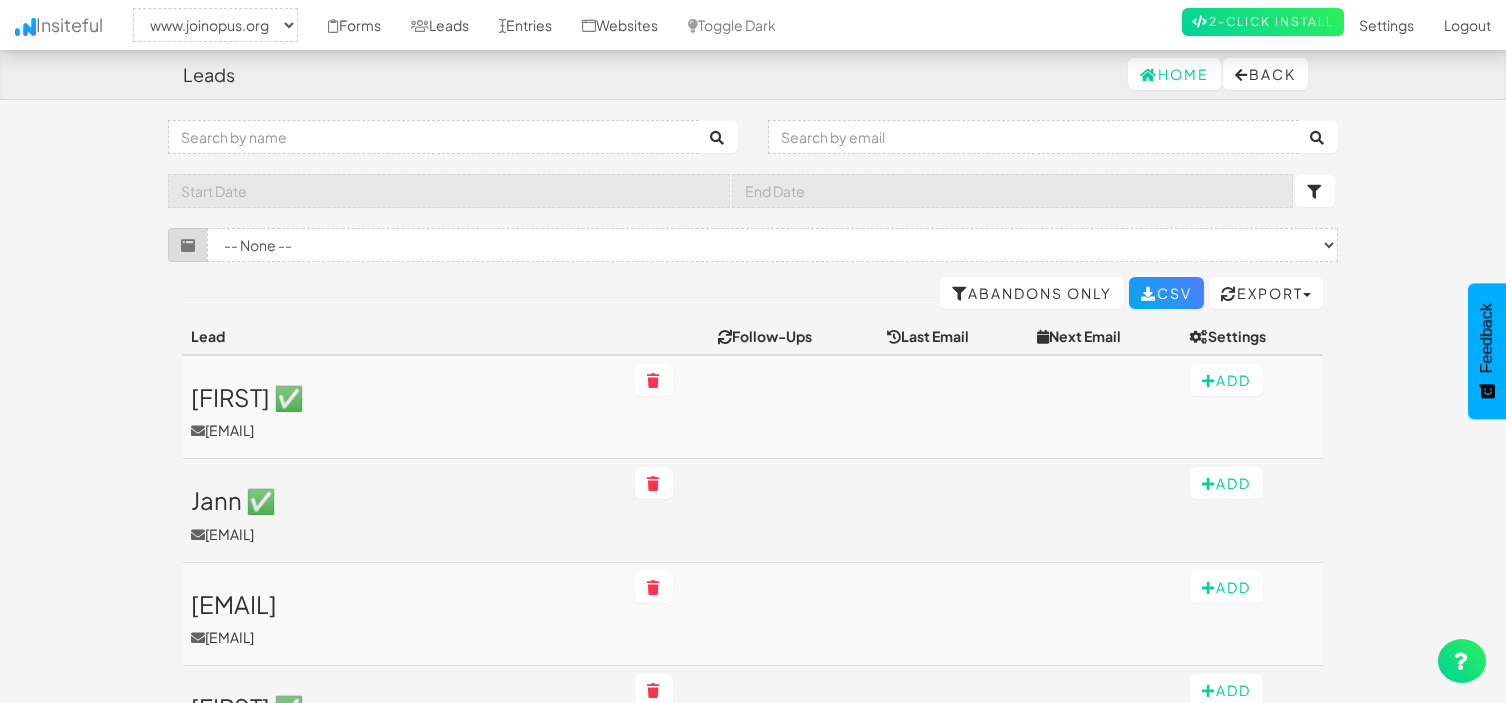 select on "2352" 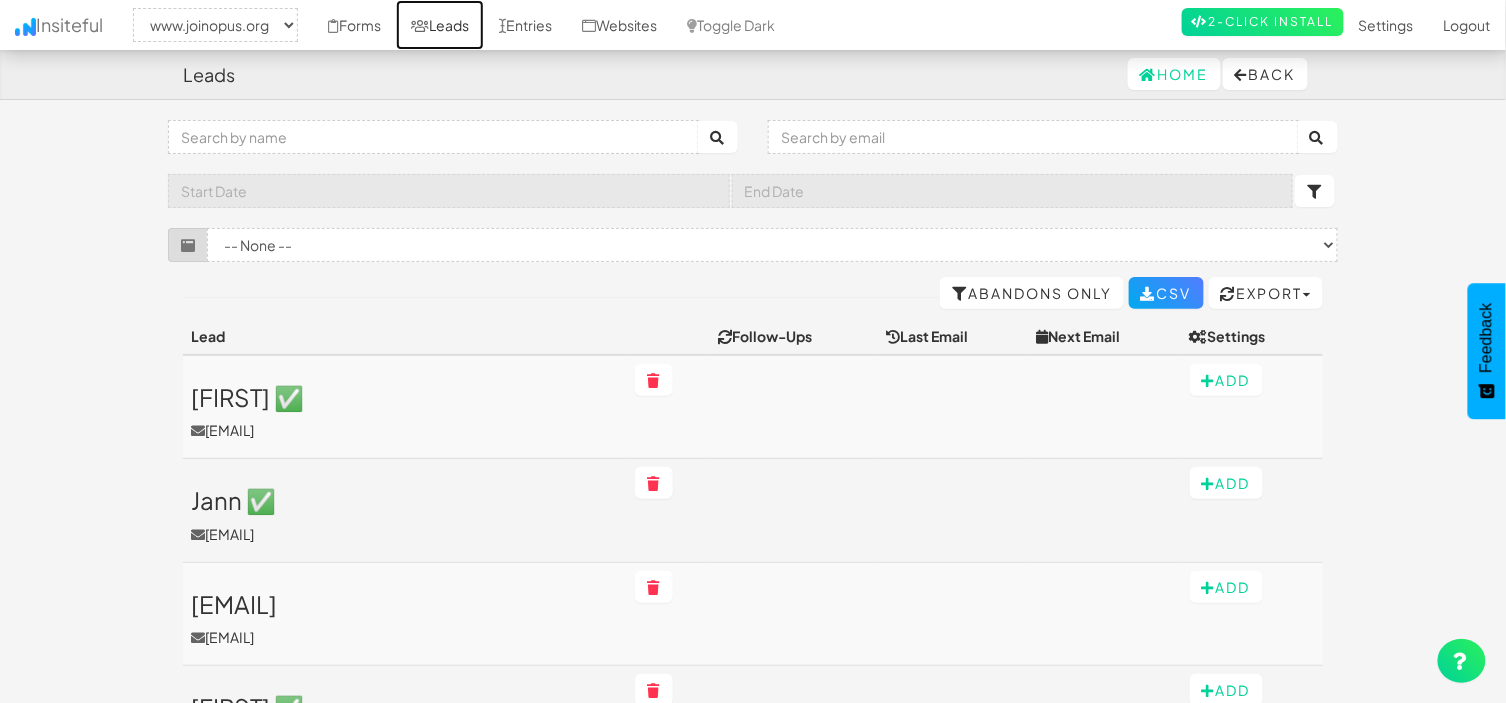click on "Leads" at bounding box center [440, 25] 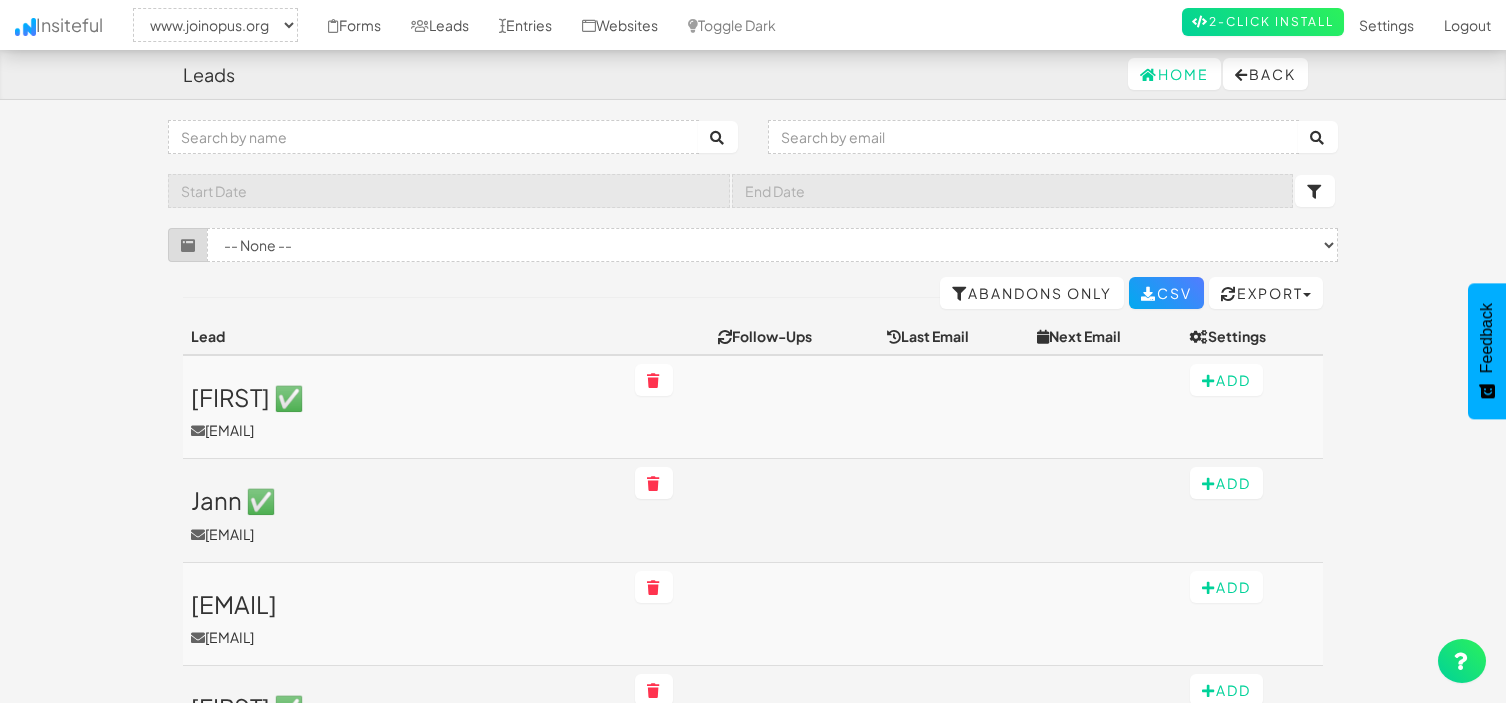 select on "2352" 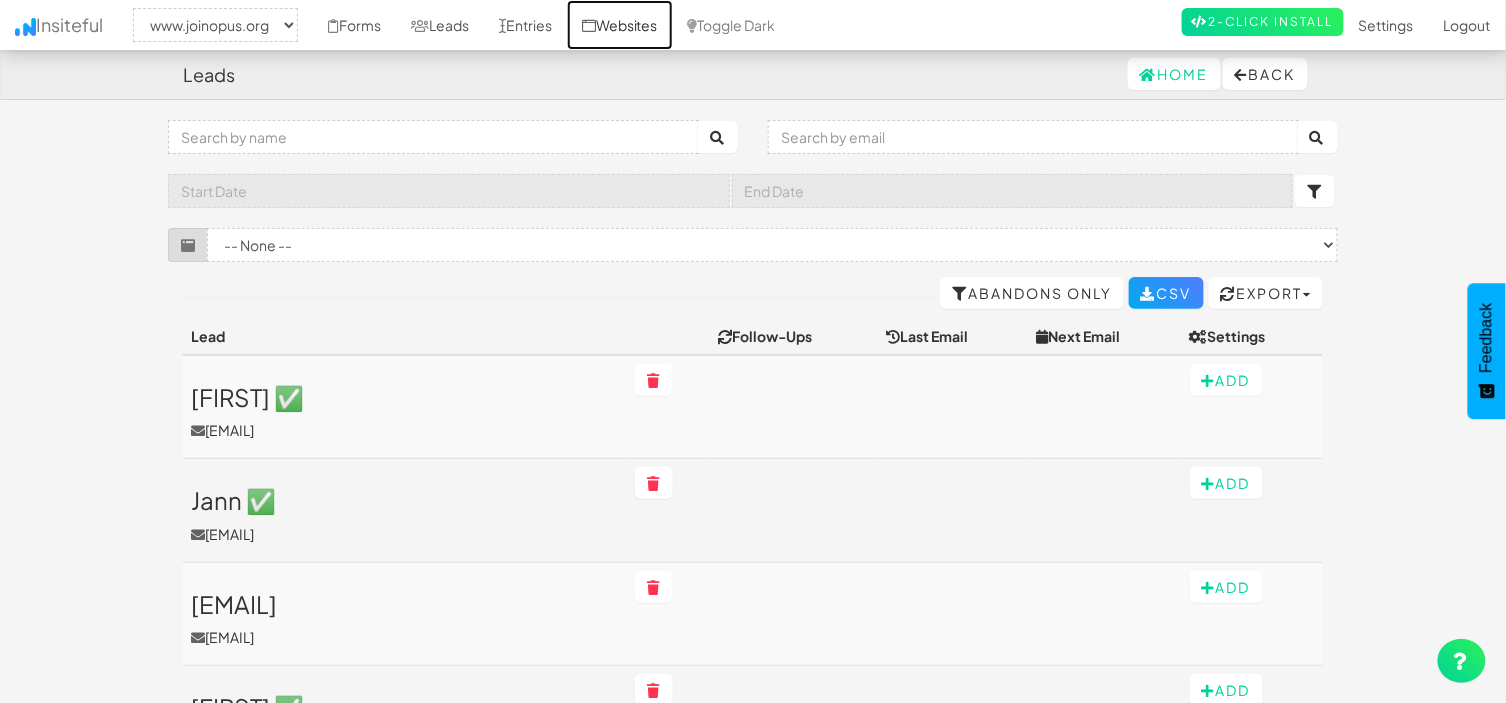 click on "Websites" at bounding box center (620, 25) 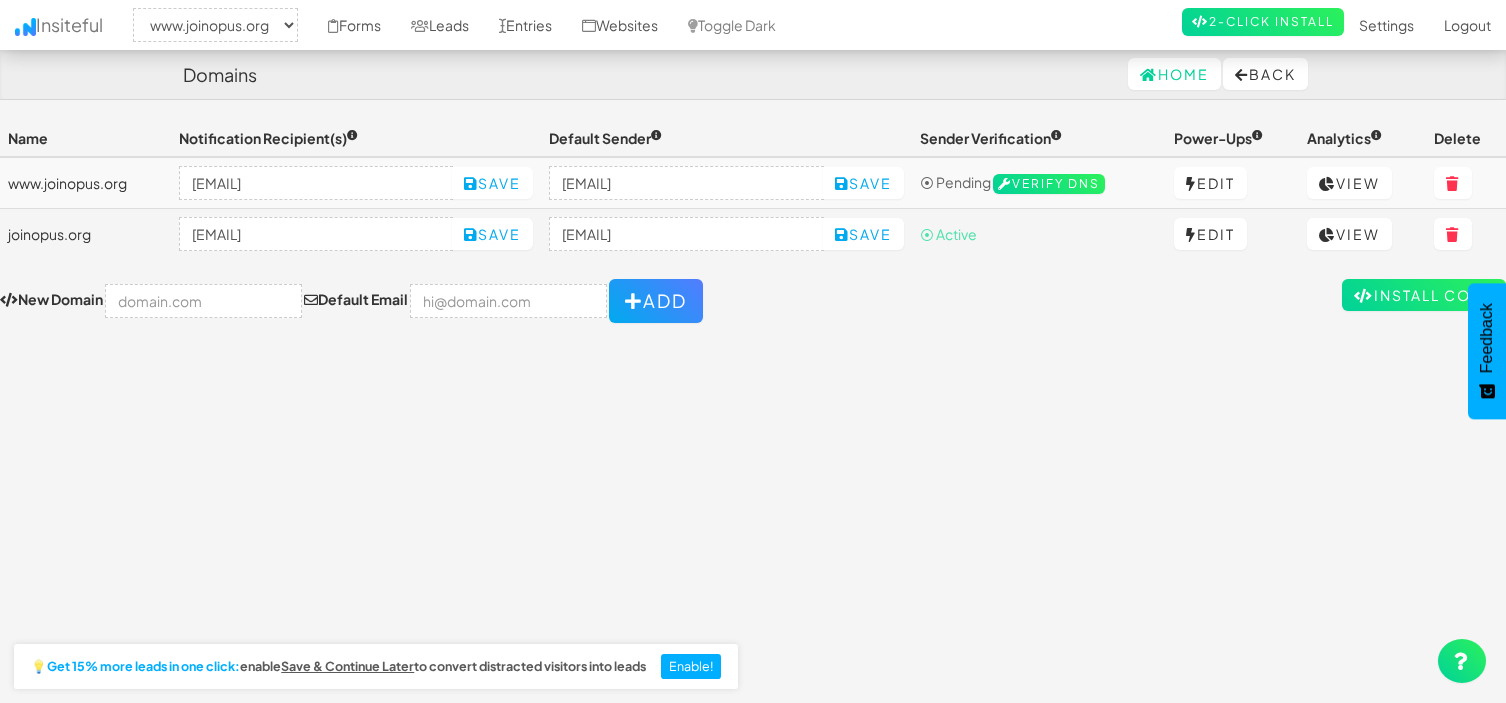 select on "2352" 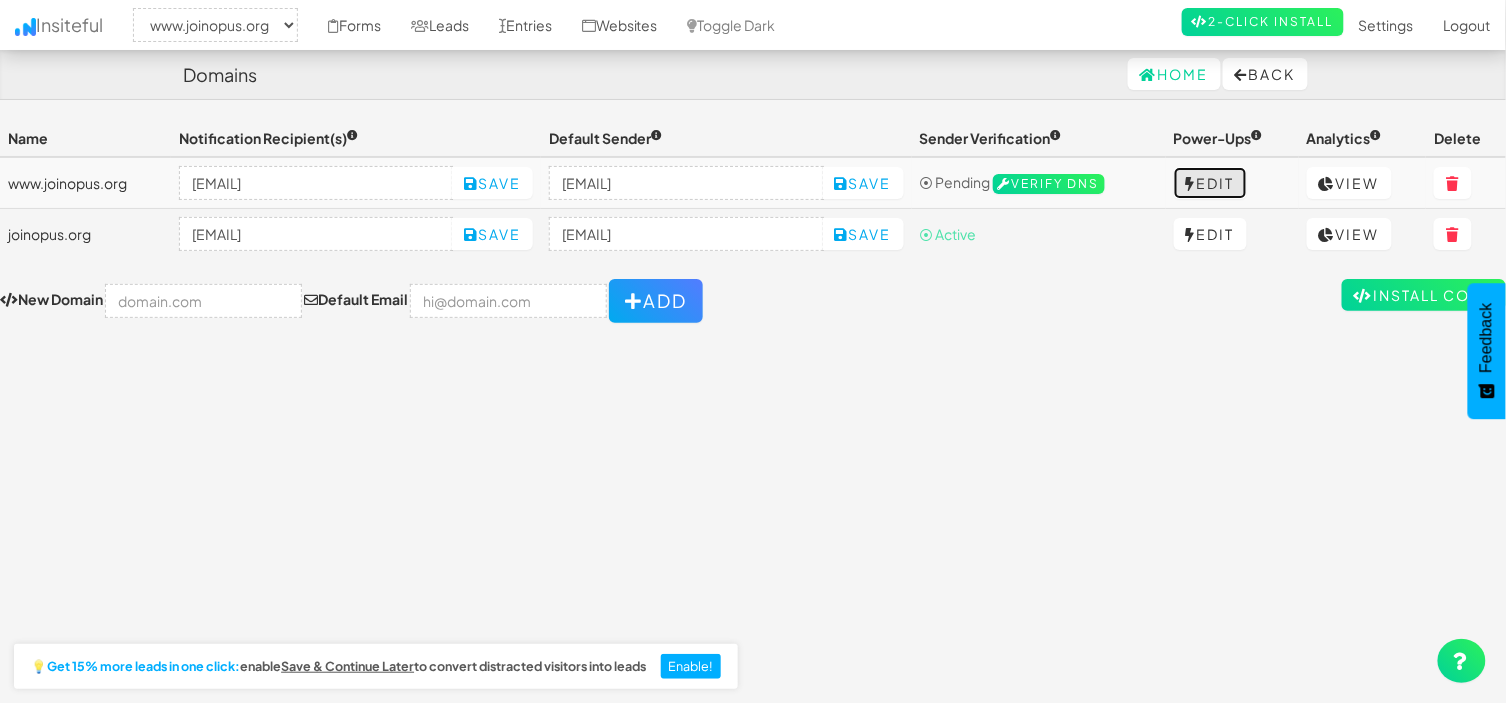 click on "Edit" at bounding box center (1210, 183) 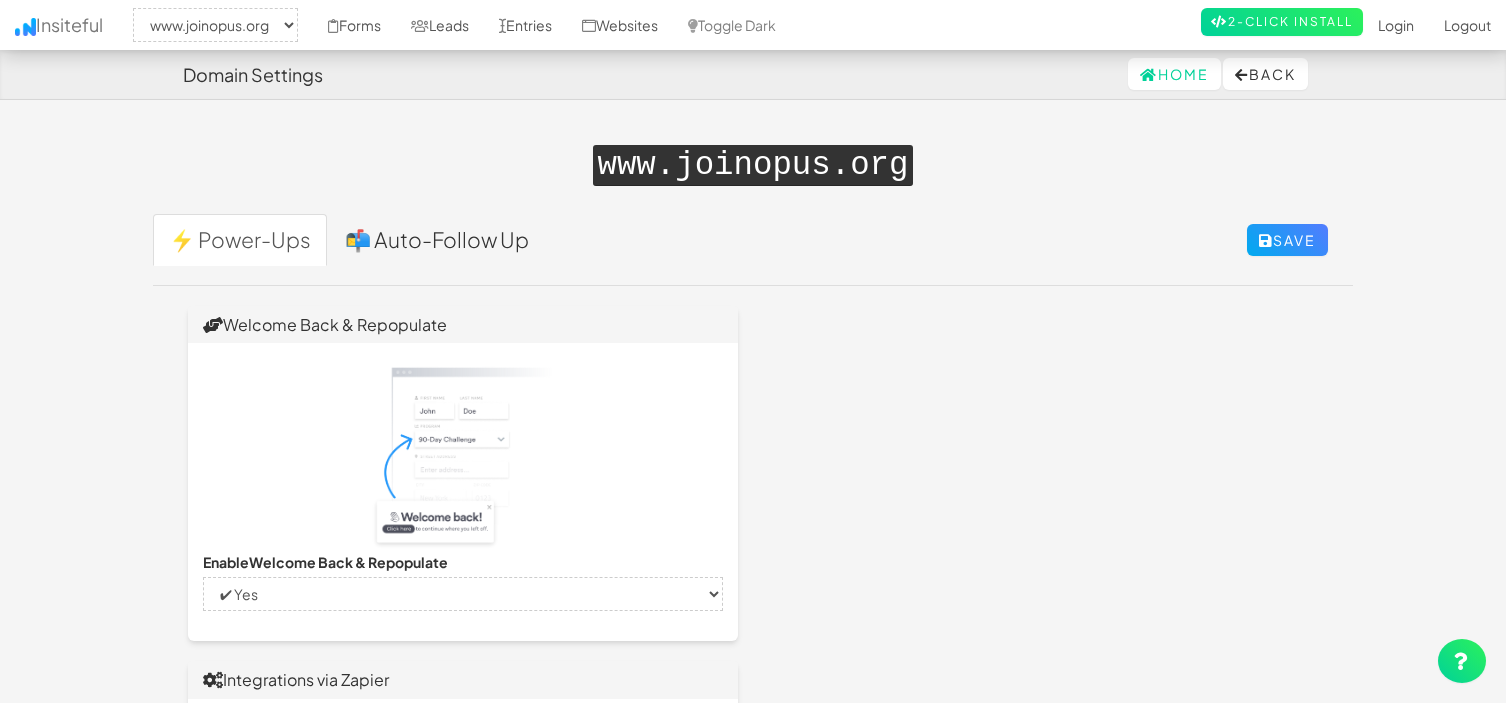 select on "2352" 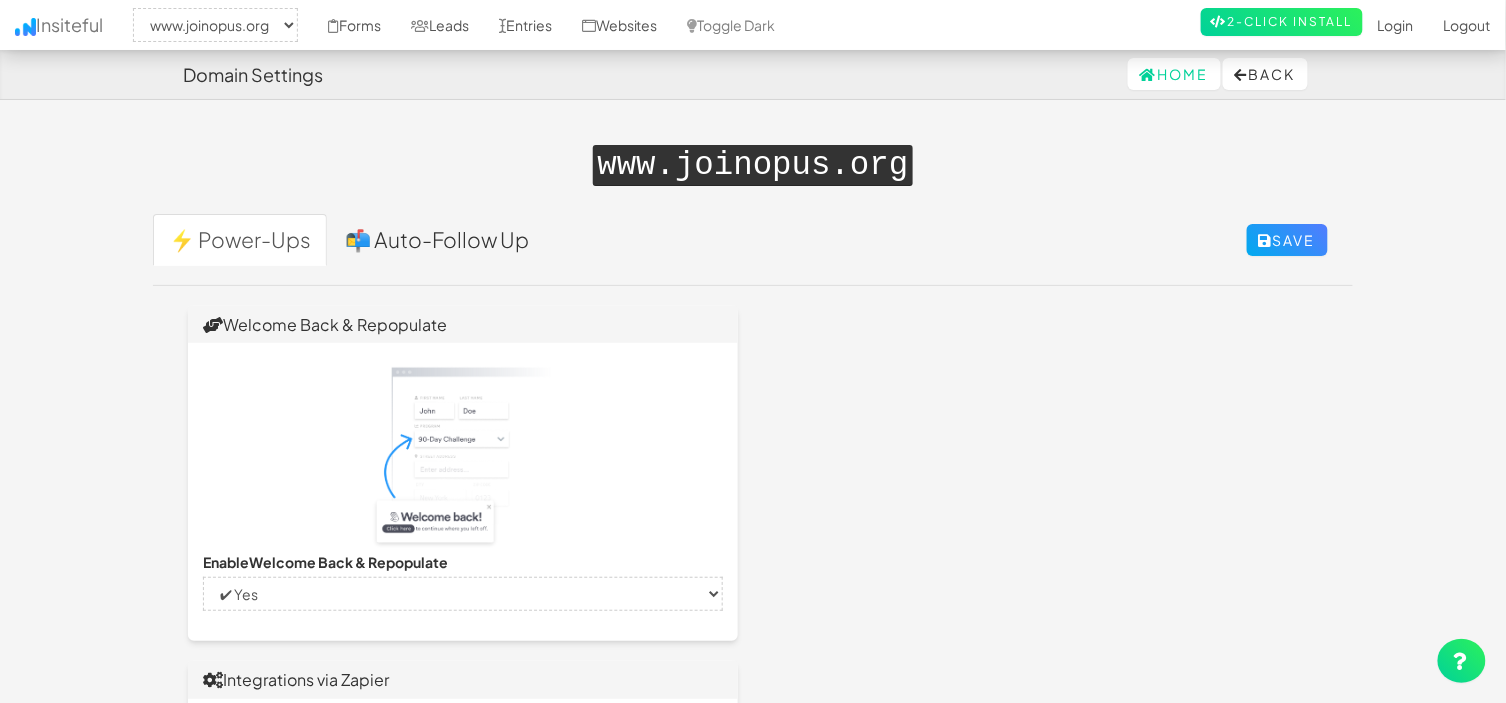 select on "false" 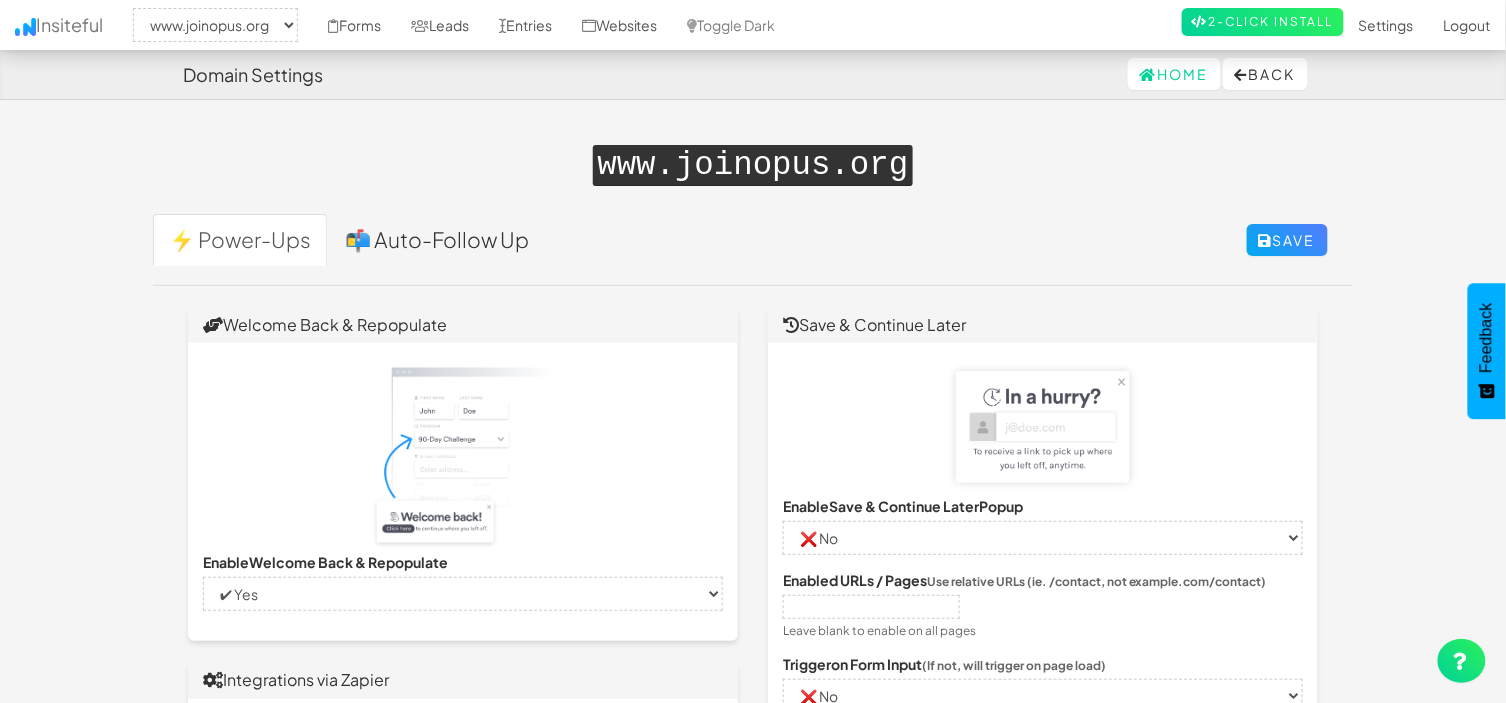 scroll, scrollTop: 0, scrollLeft: 0, axis: both 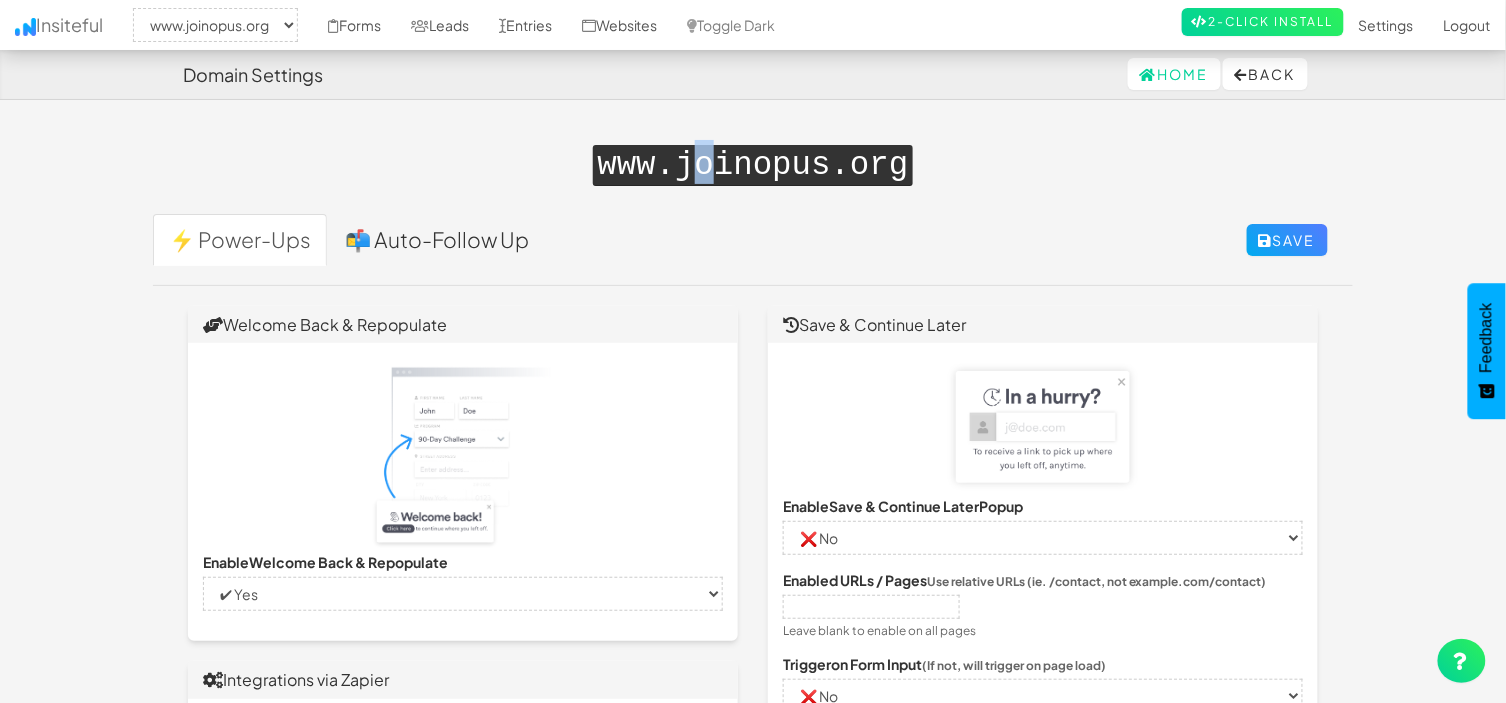 click on "www.joinopus.org" at bounding box center [752, 165] 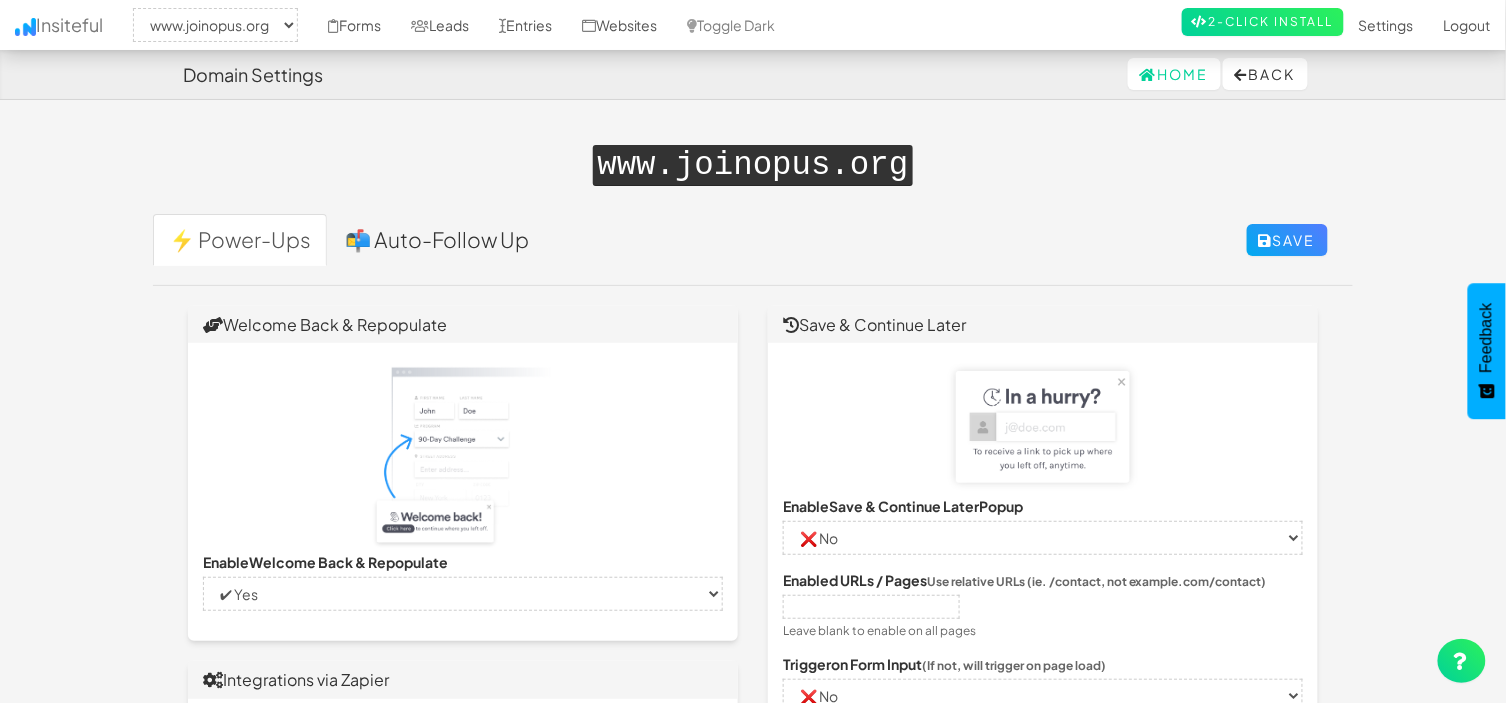 click on "www.joinopus.org" at bounding box center [752, 165] 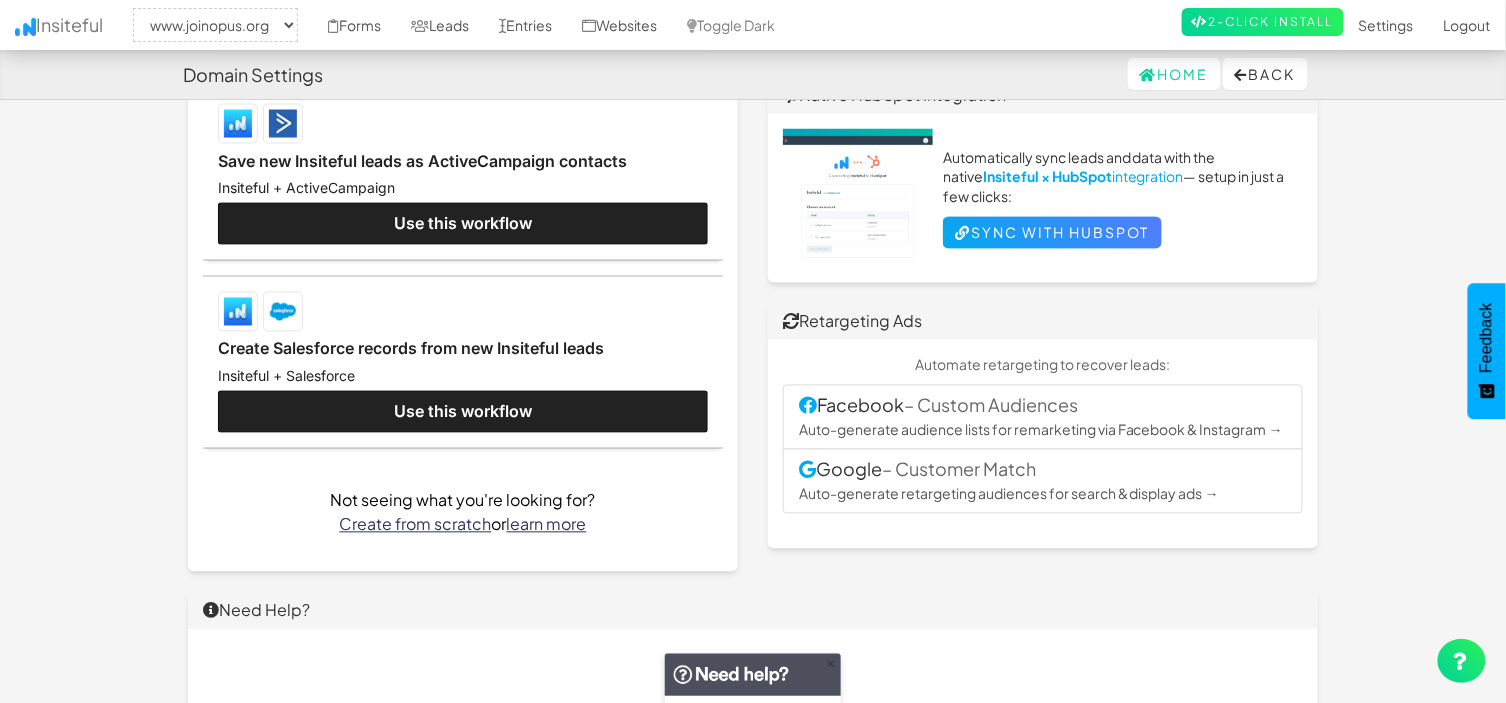 scroll, scrollTop: 0, scrollLeft: 0, axis: both 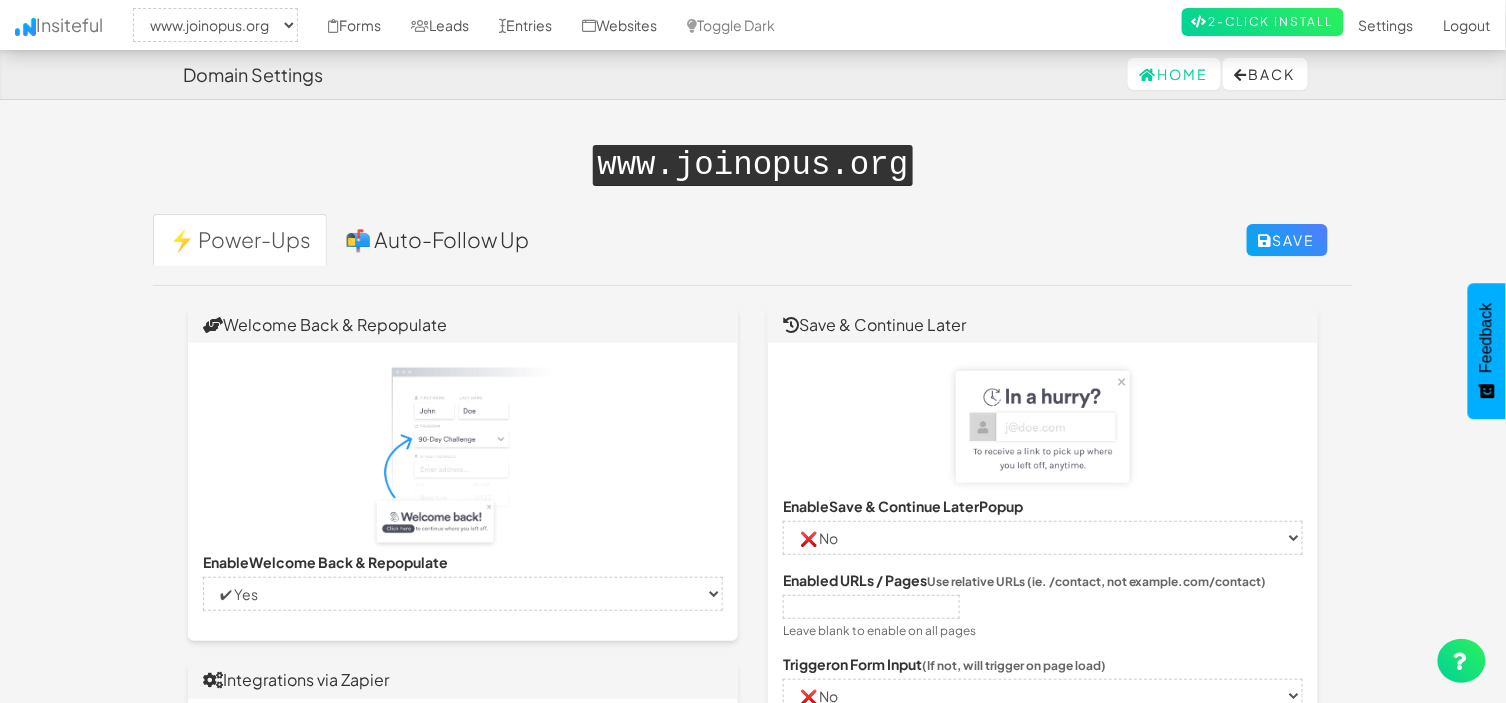 click on "www.joinopus.org" at bounding box center (752, 165) 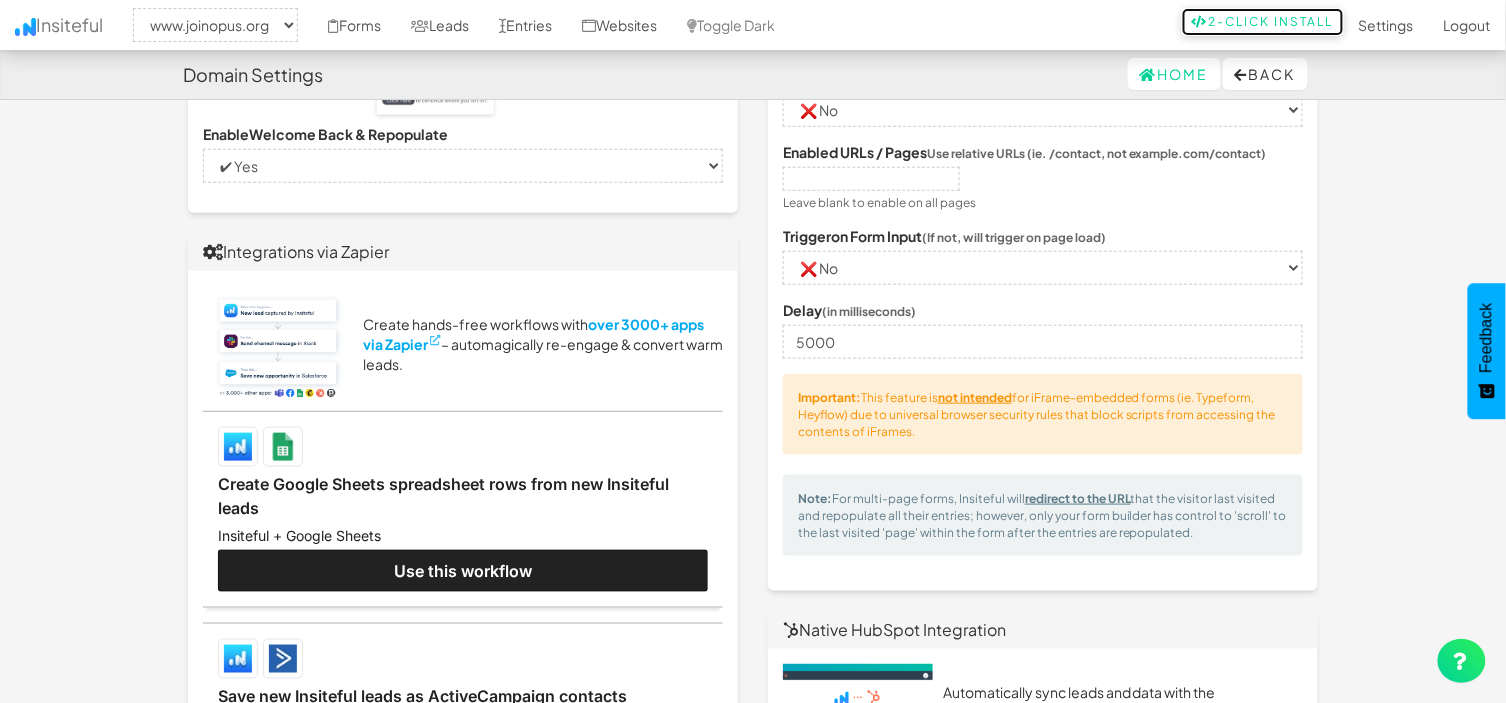scroll, scrollTop: 0, scrollLeft: 0, axis: both 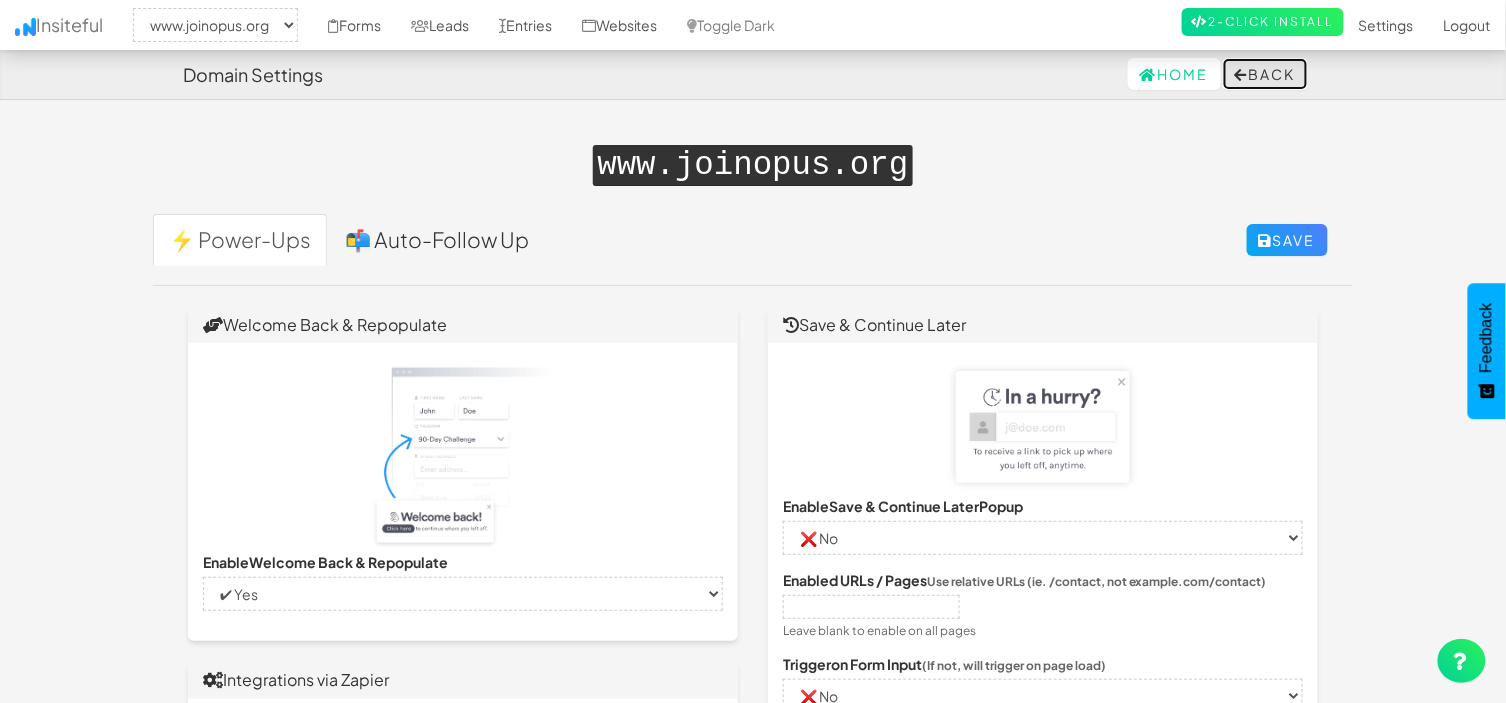 click on "Back" at bounding box center (1265, 74) 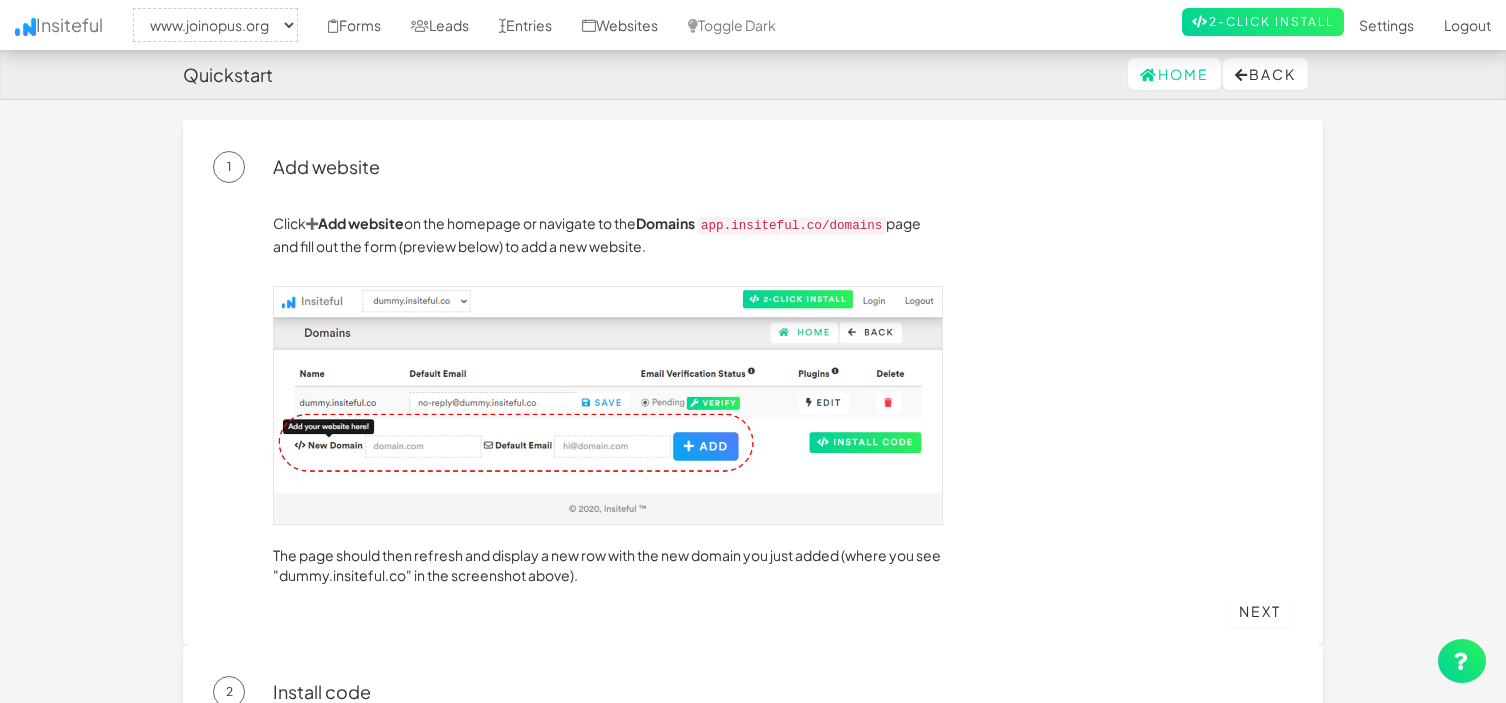 select on "2352" 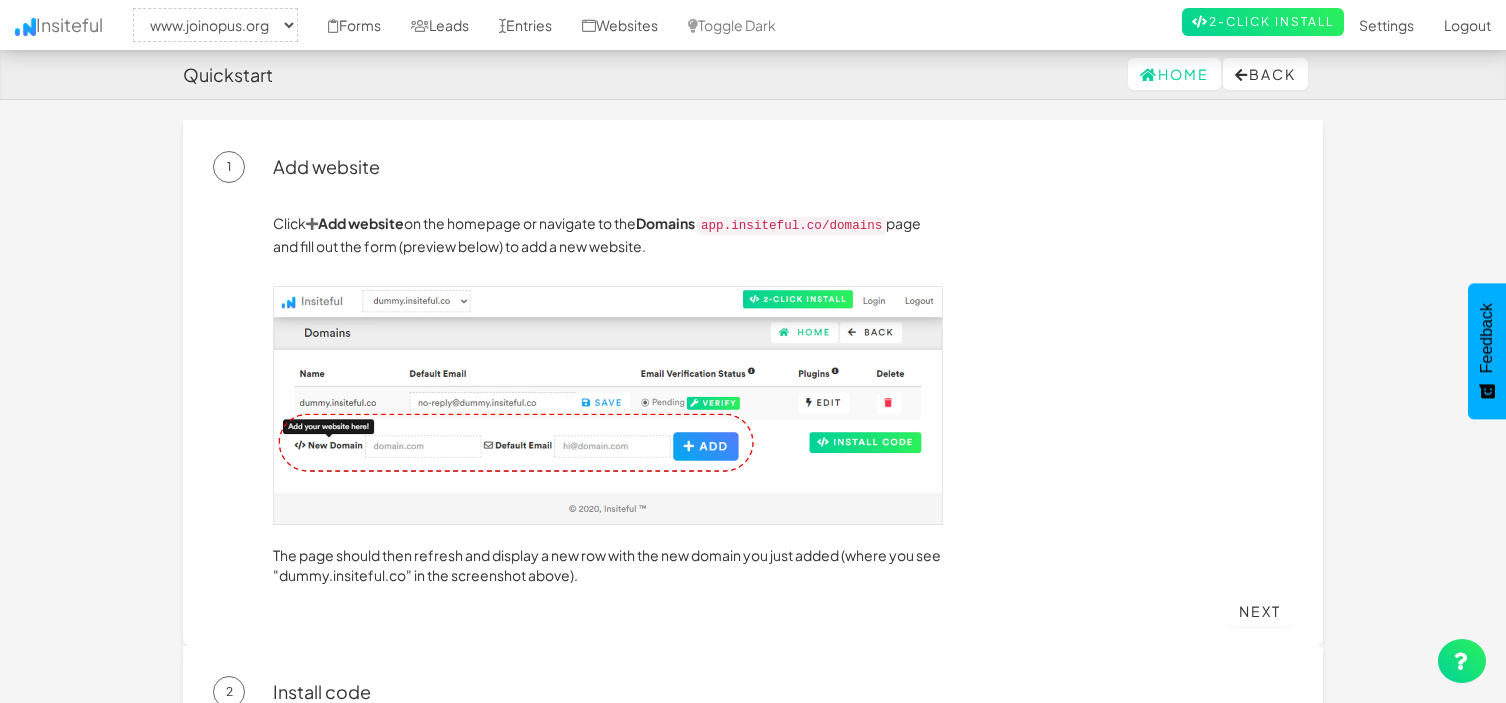 scroll, scrollTop: 0, scrollLeft: 0, axis: both 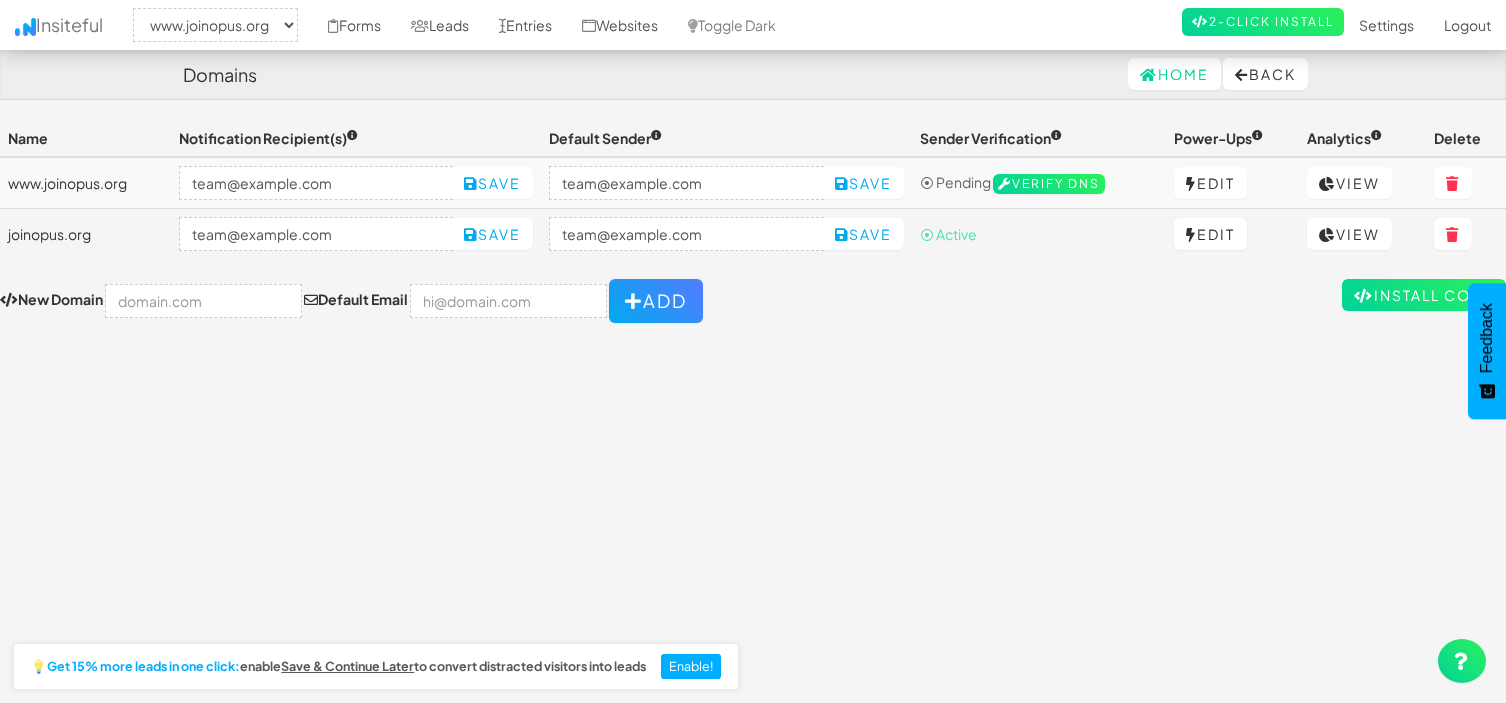 select on "2352" 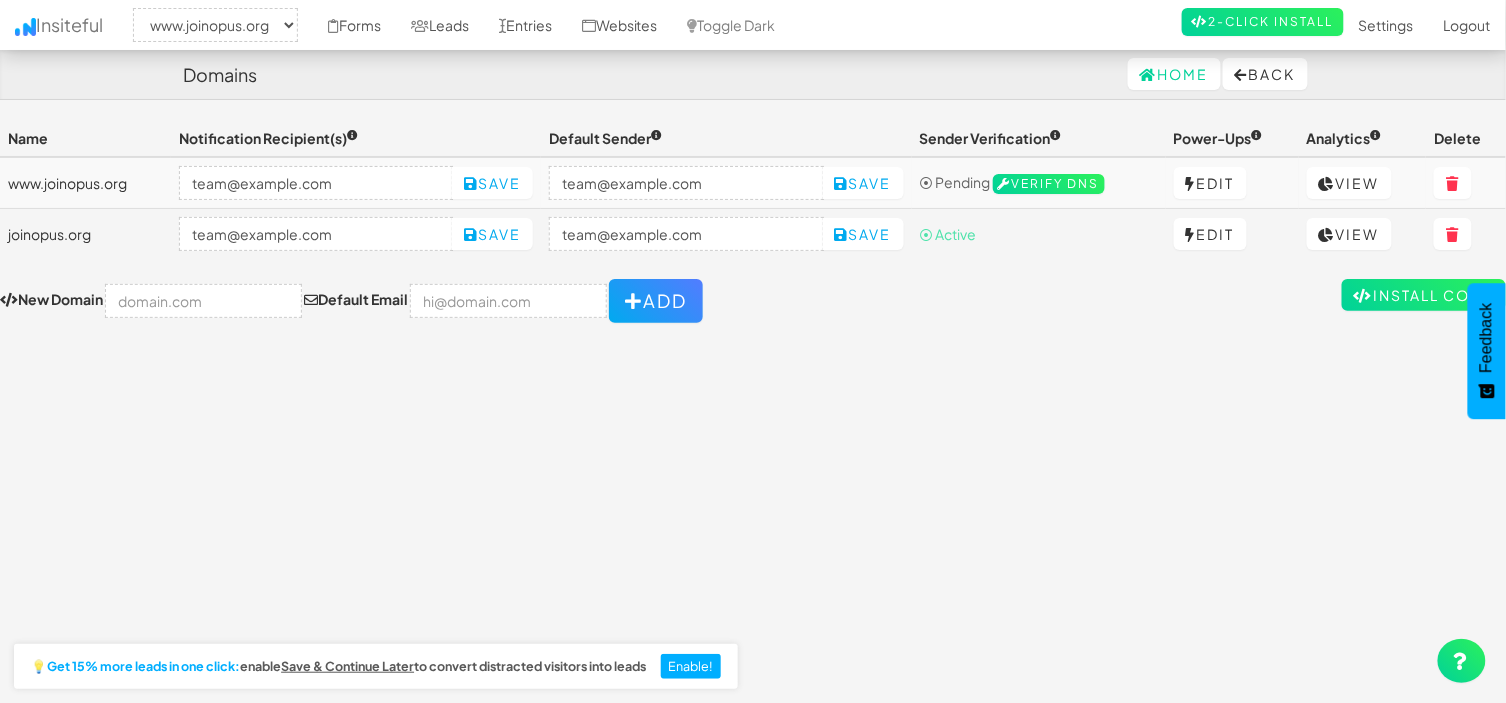 click on "www.joinopus.org" at bounding box center (85, 183) 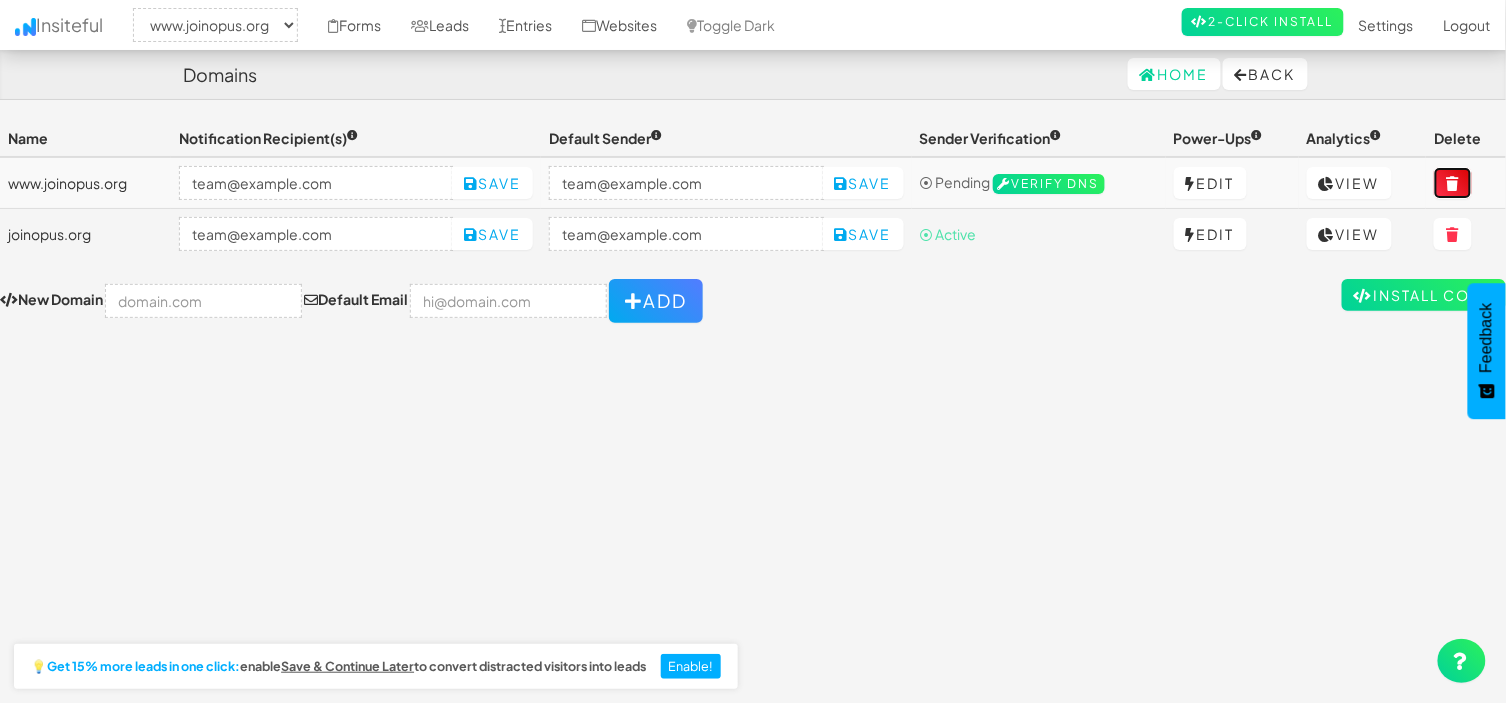 click at bounding box center [1453, 183] 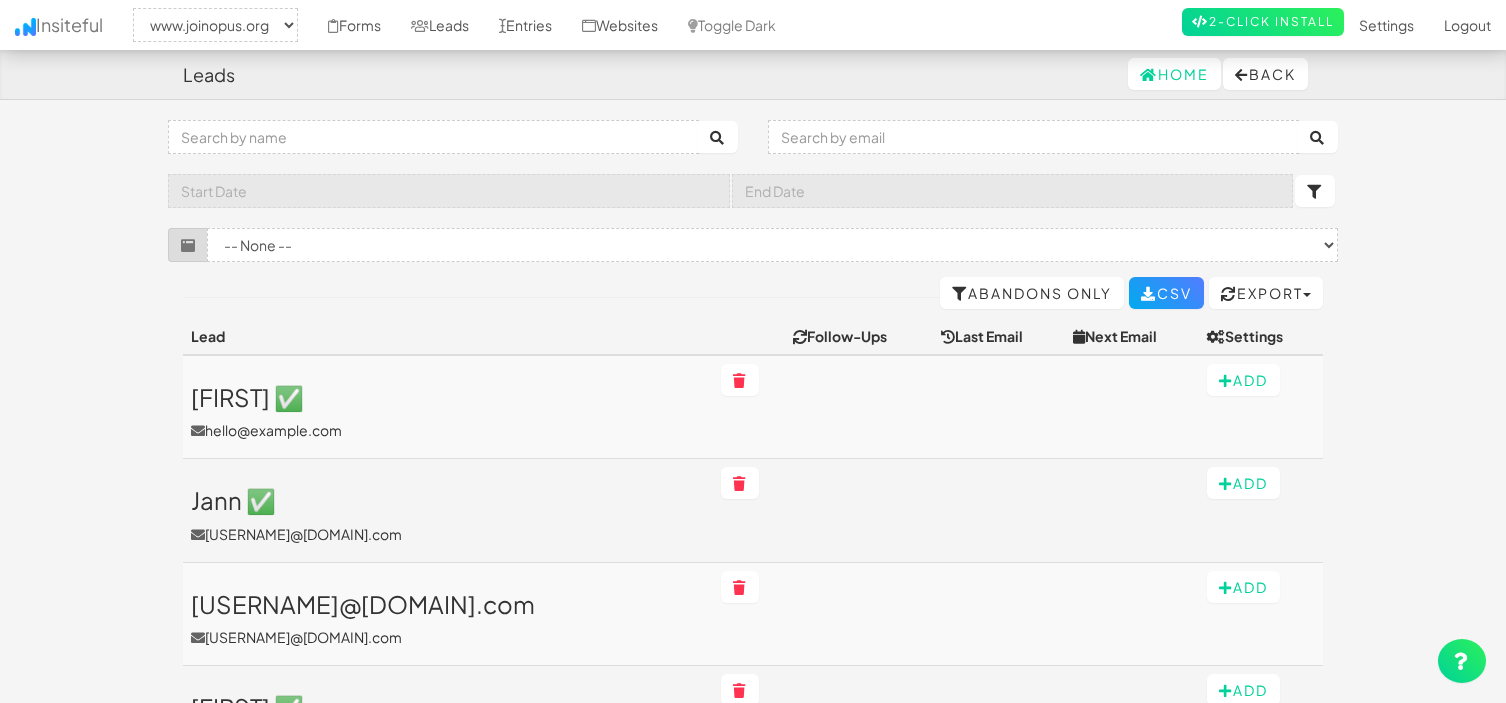 select on "2352" 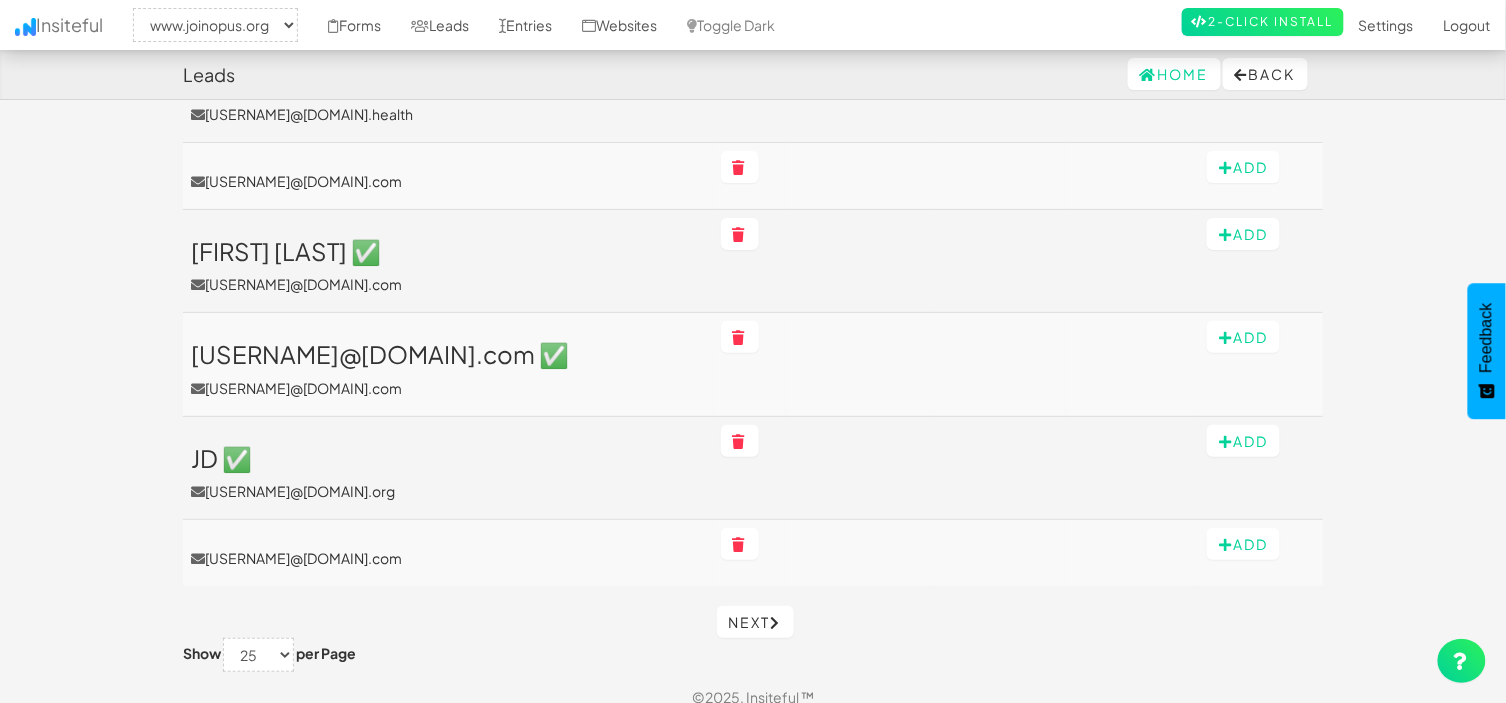 scroll, scrollTop: 2300, scrollLeft: 0, axis: vertical 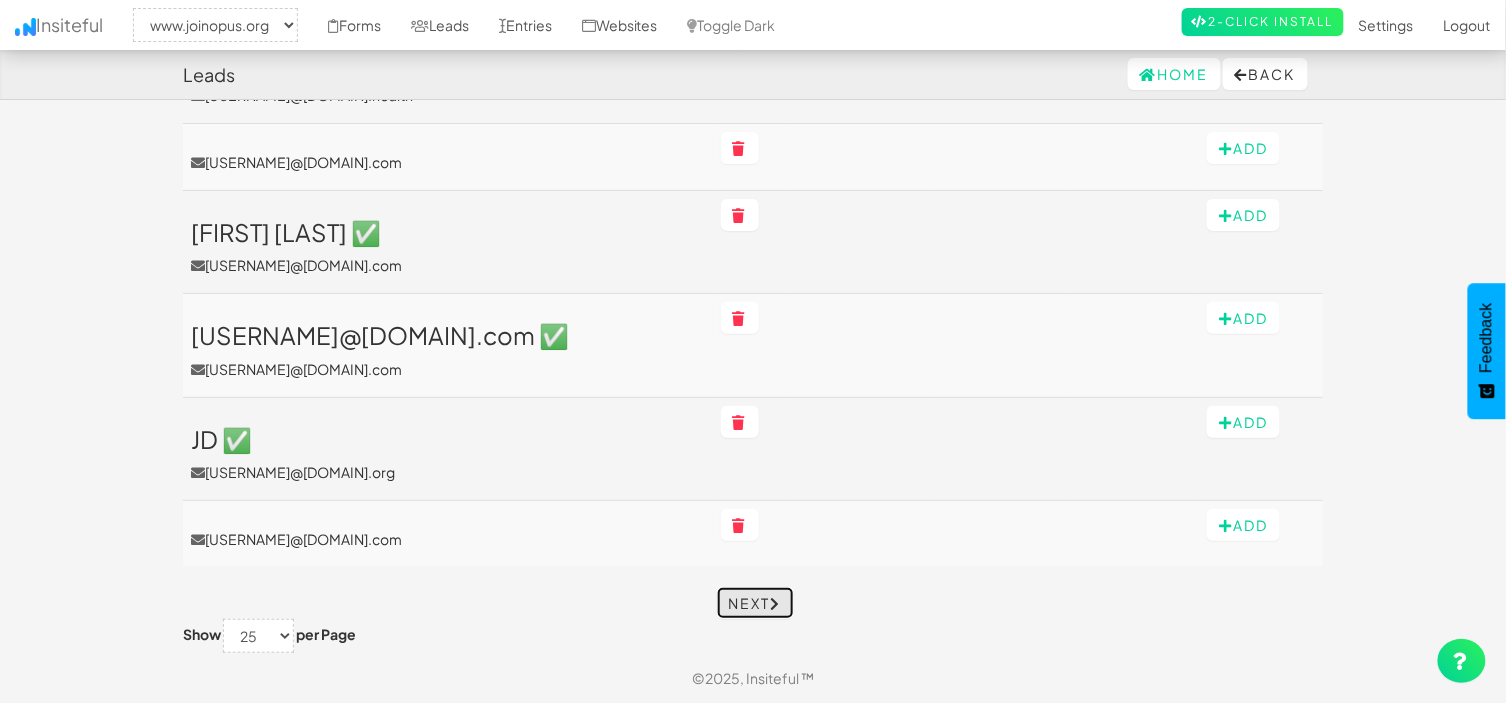 click on "Next" at bounding box center (755, 603) 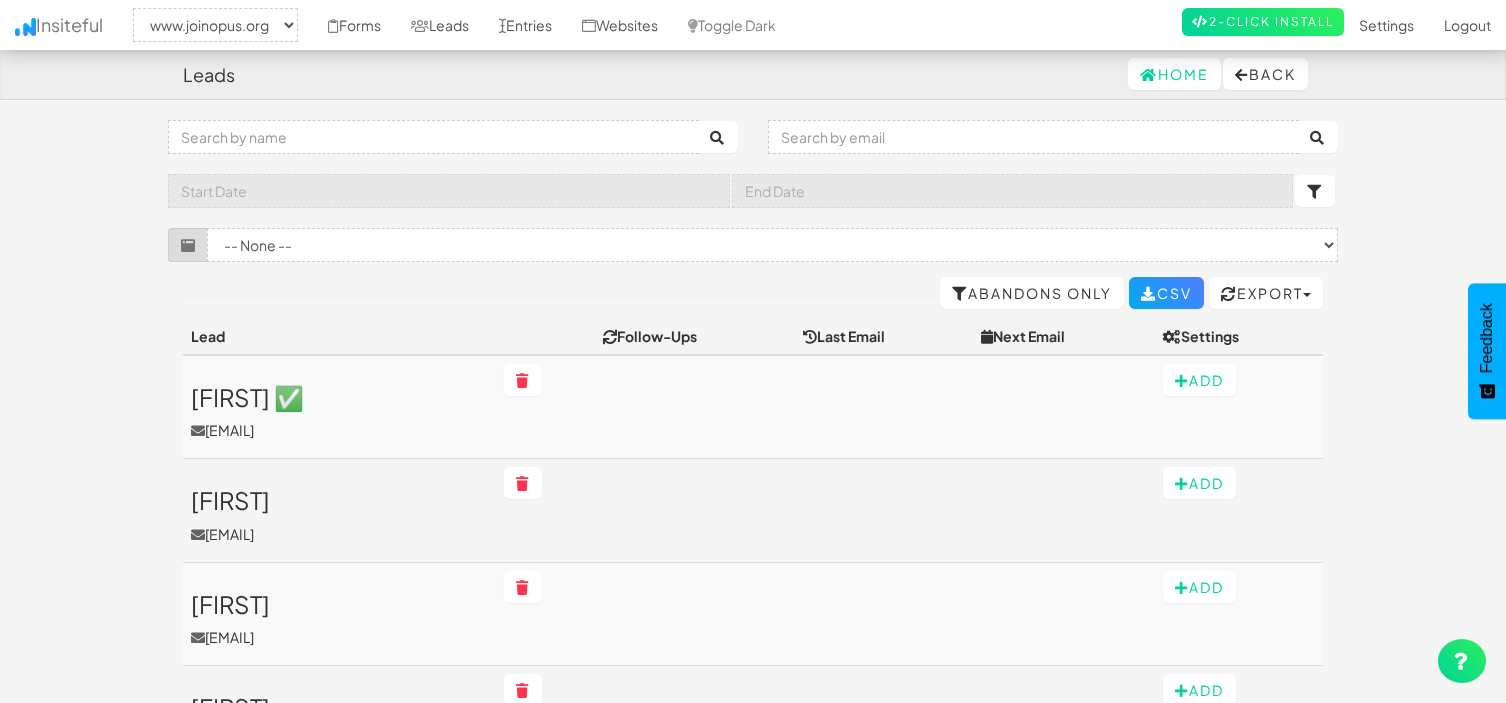 select on "2352" 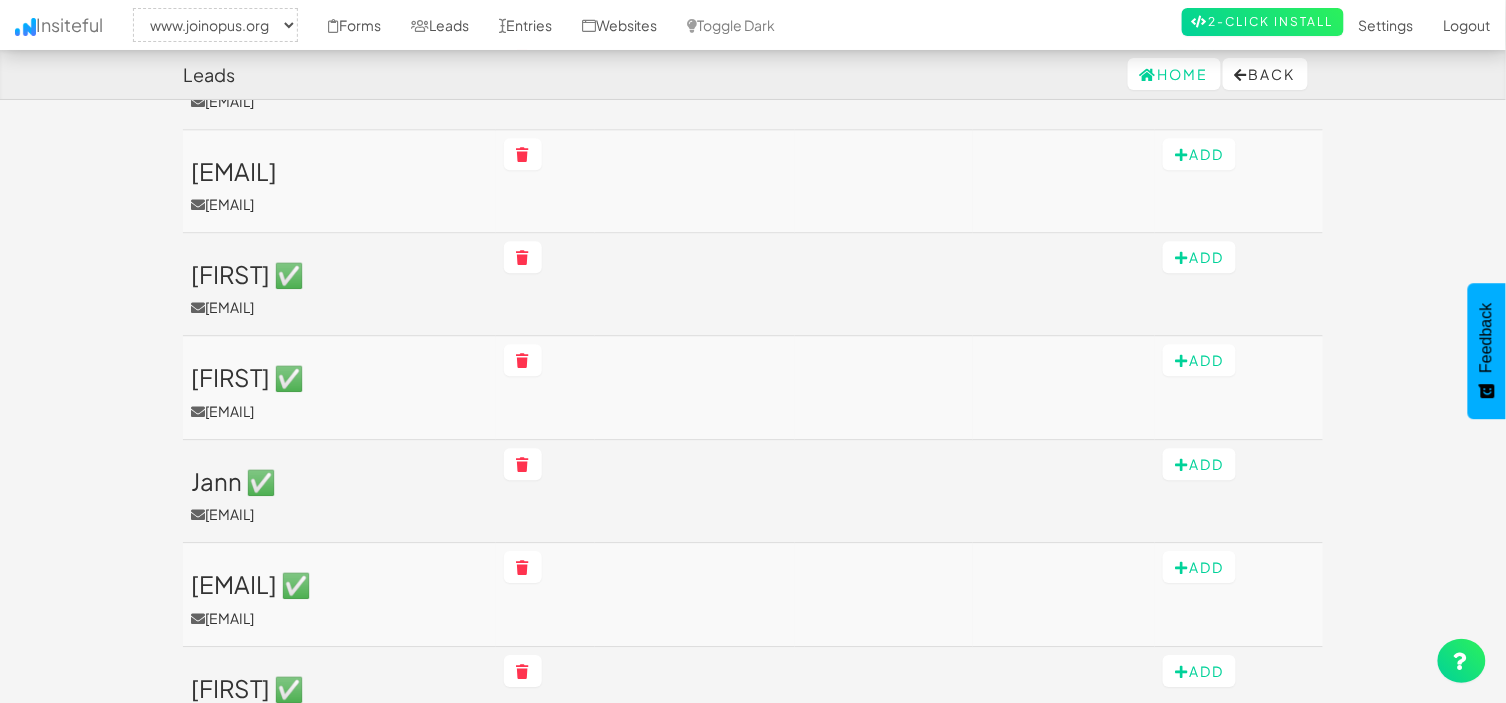 scroll, scrollTop: 2373, scrollLeft: 0, axis: vertical 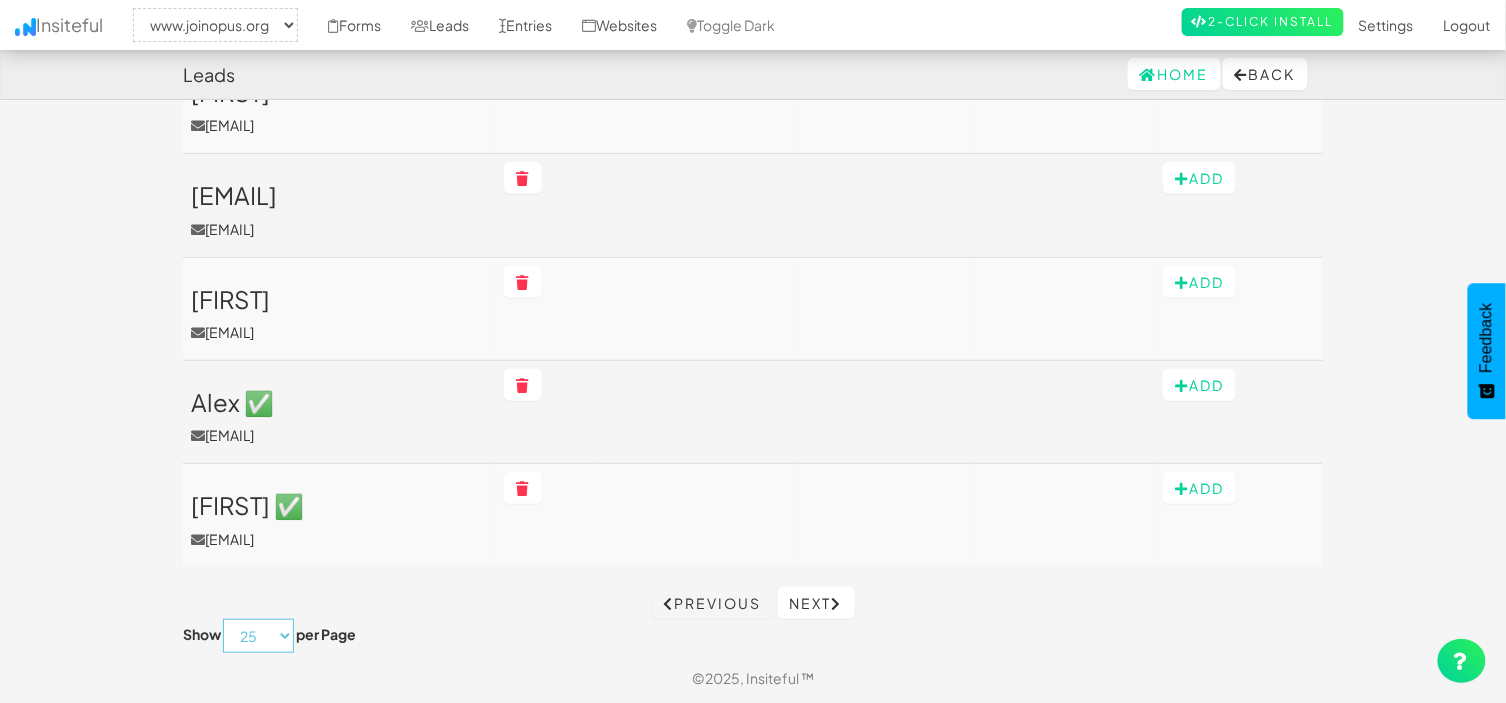 click on "10 25 50 75 100" at bounding box center (258, 636) 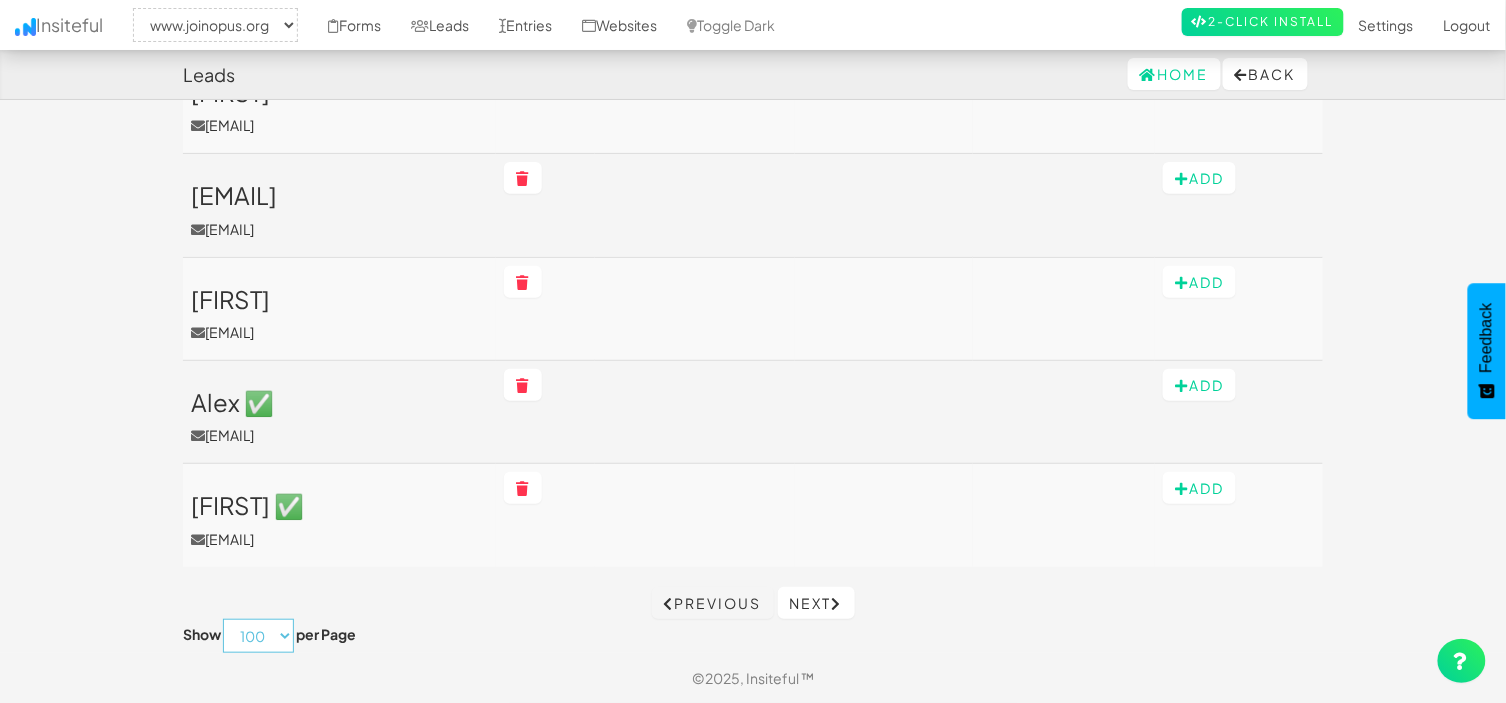 click on "10 25 50 75 100" at bounding box center (258, 636) 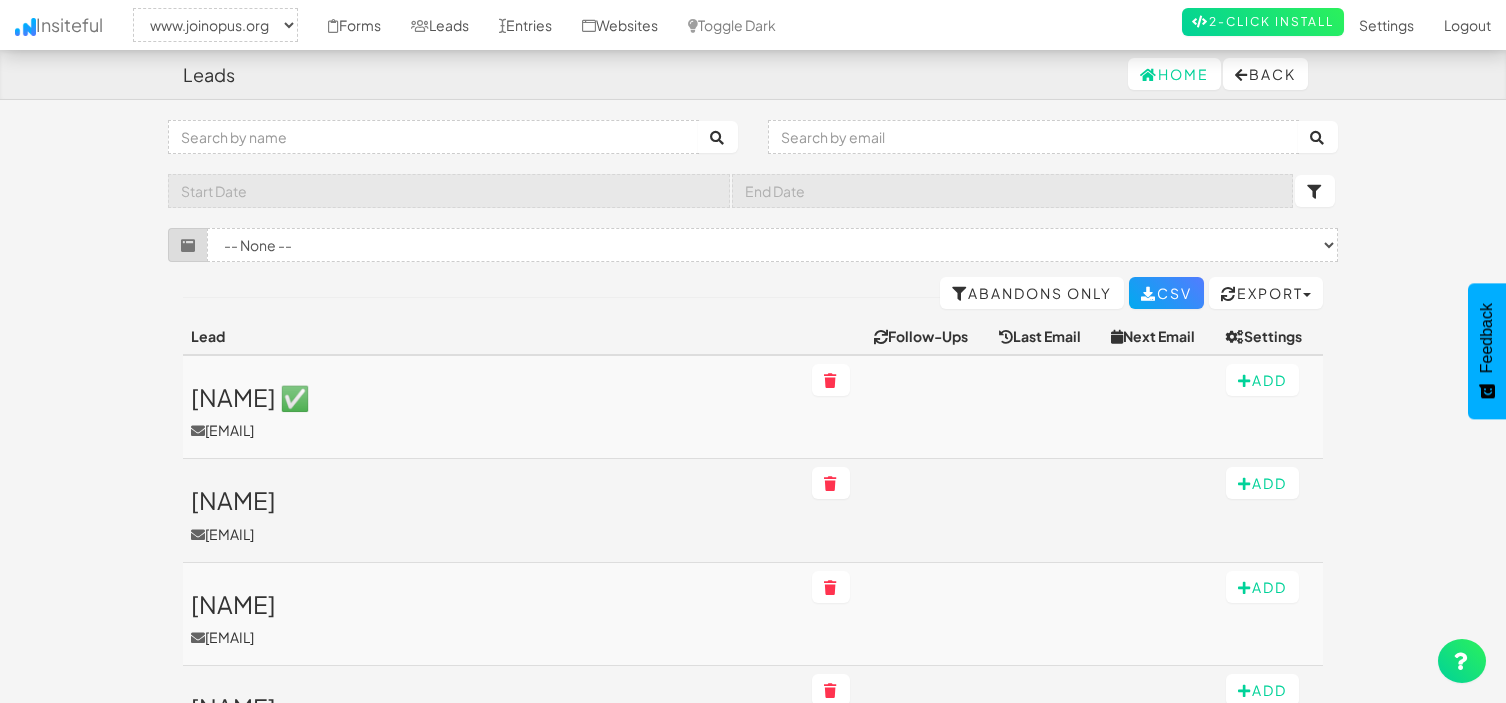 select on "2352" 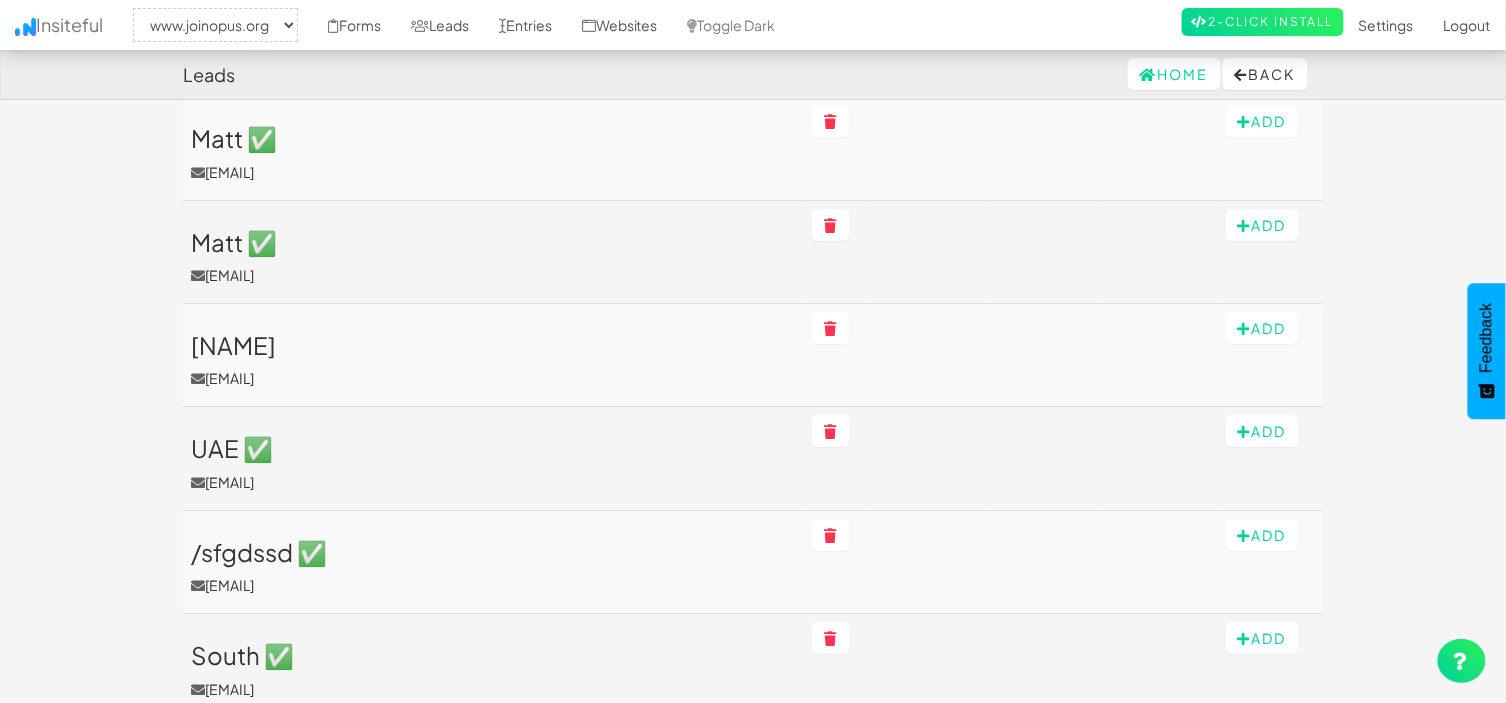 scroll, scrollTop: 8683, scrollLeft: 0, axis: vertical 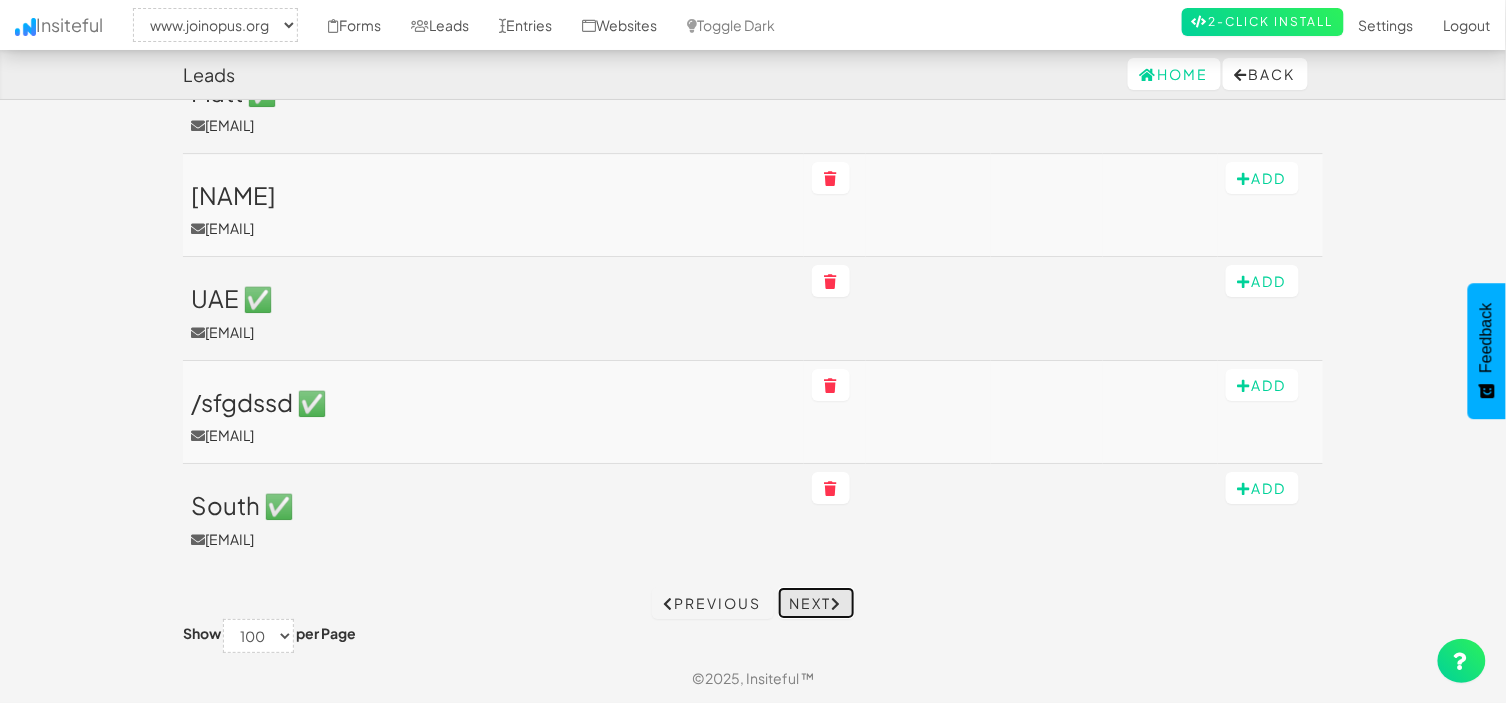 click on "Next" at bounding box center (816, 603) 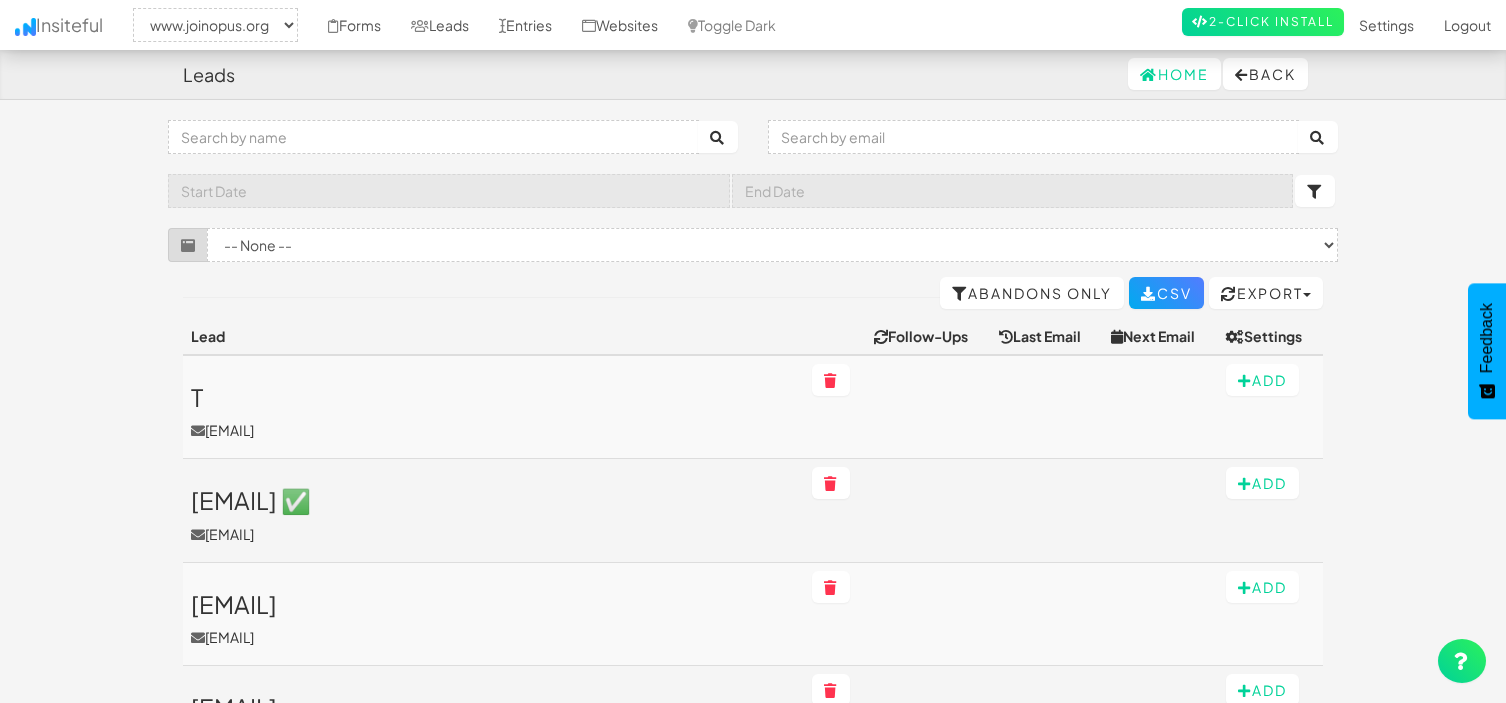 select on "2352" 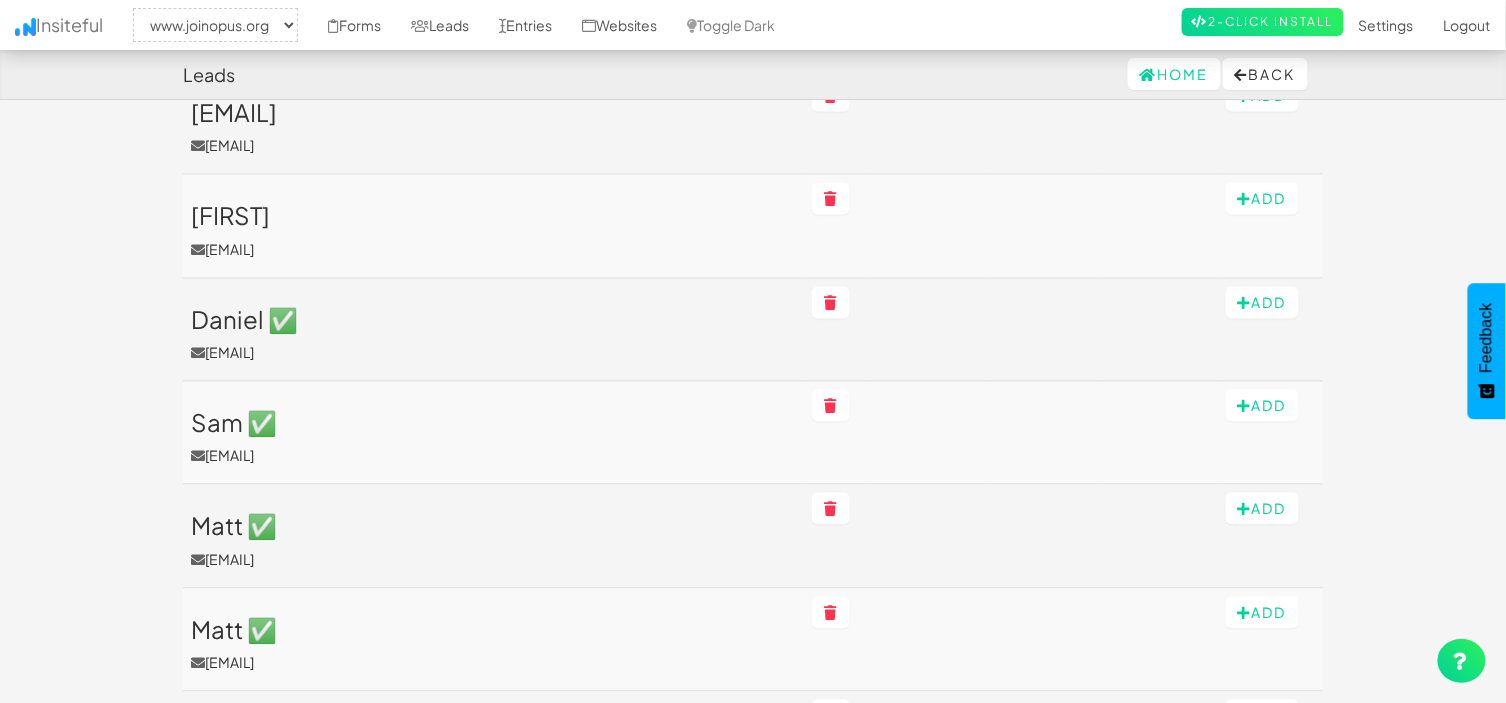 scroll, scrollTop: 6097, scrollLeft: 0, axis: vertical 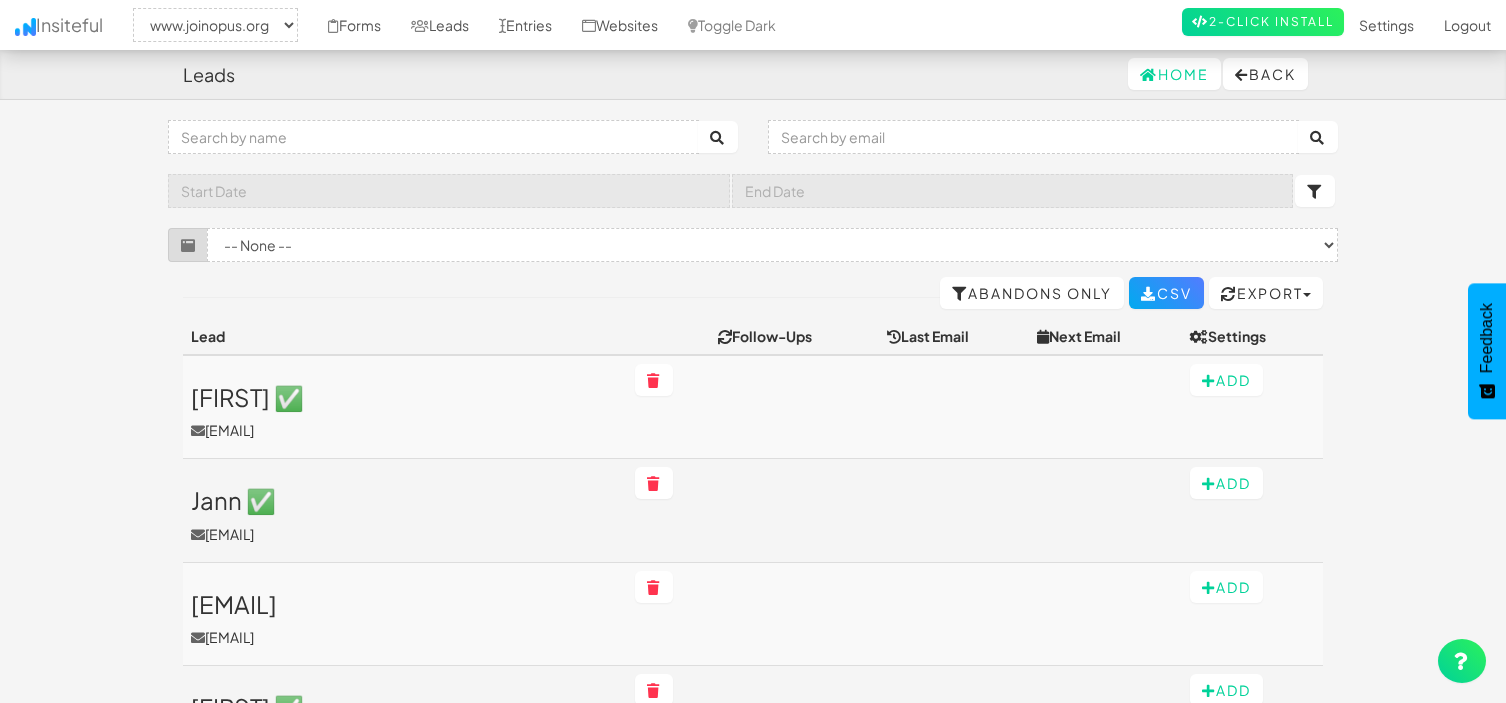 select on "2352" 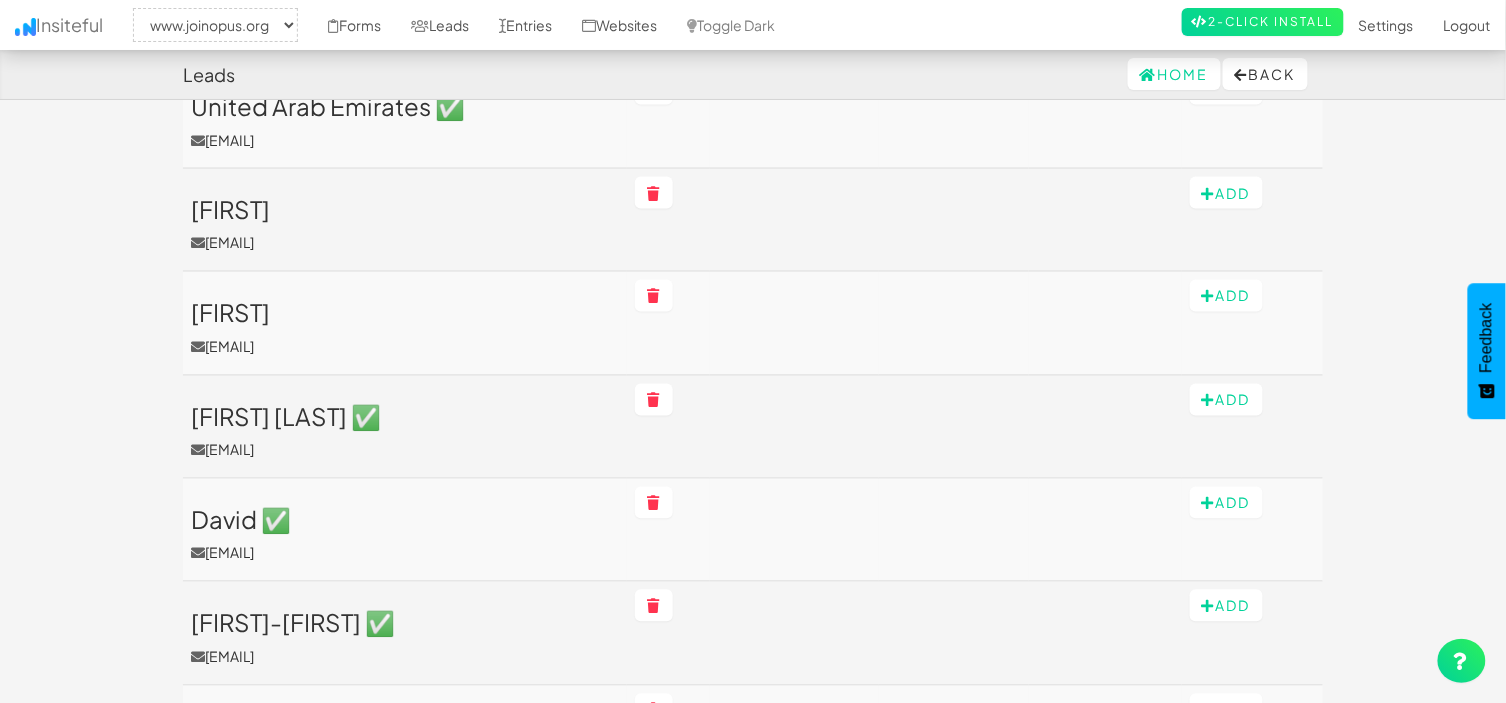 scroll, scrollTop: 0, scrollLeft: 0, axis: both 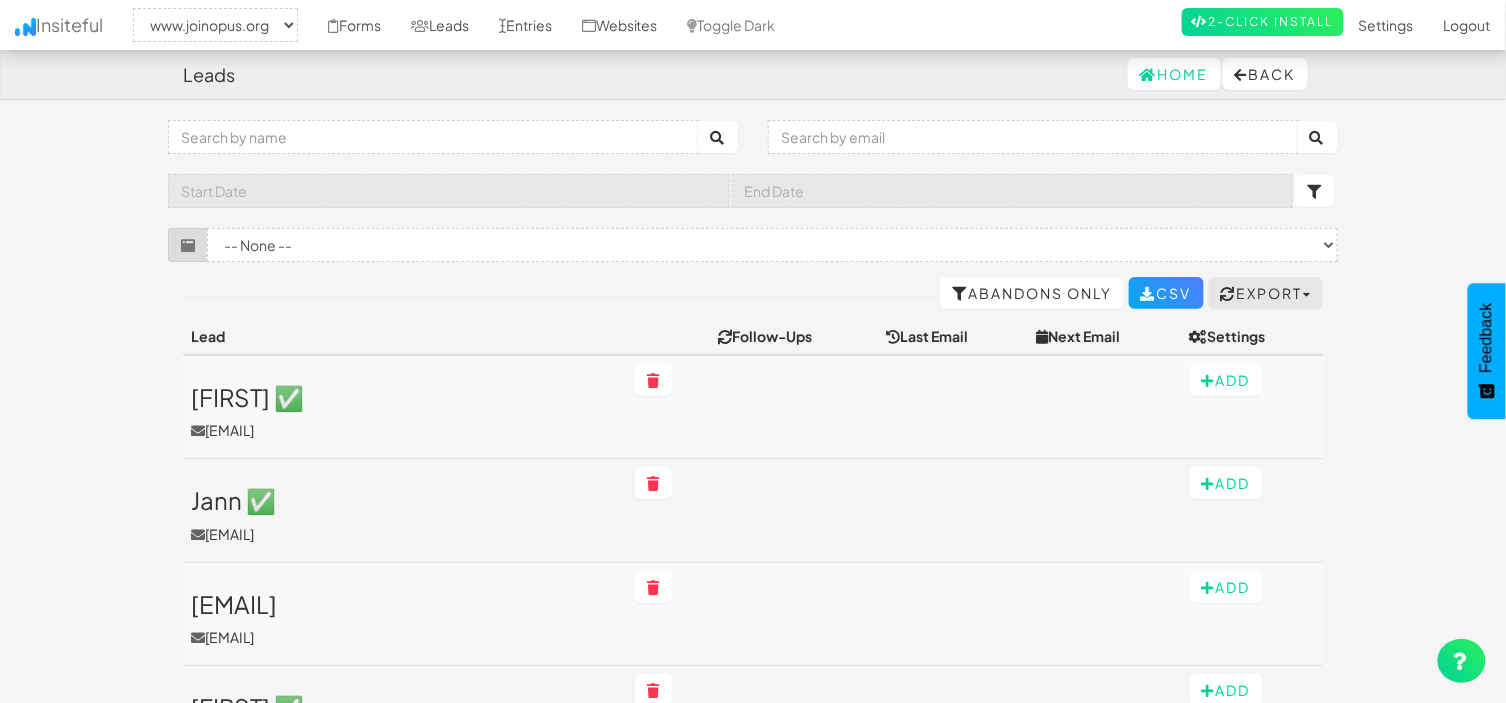 click on "Export" at bounding box center (1266, 293) 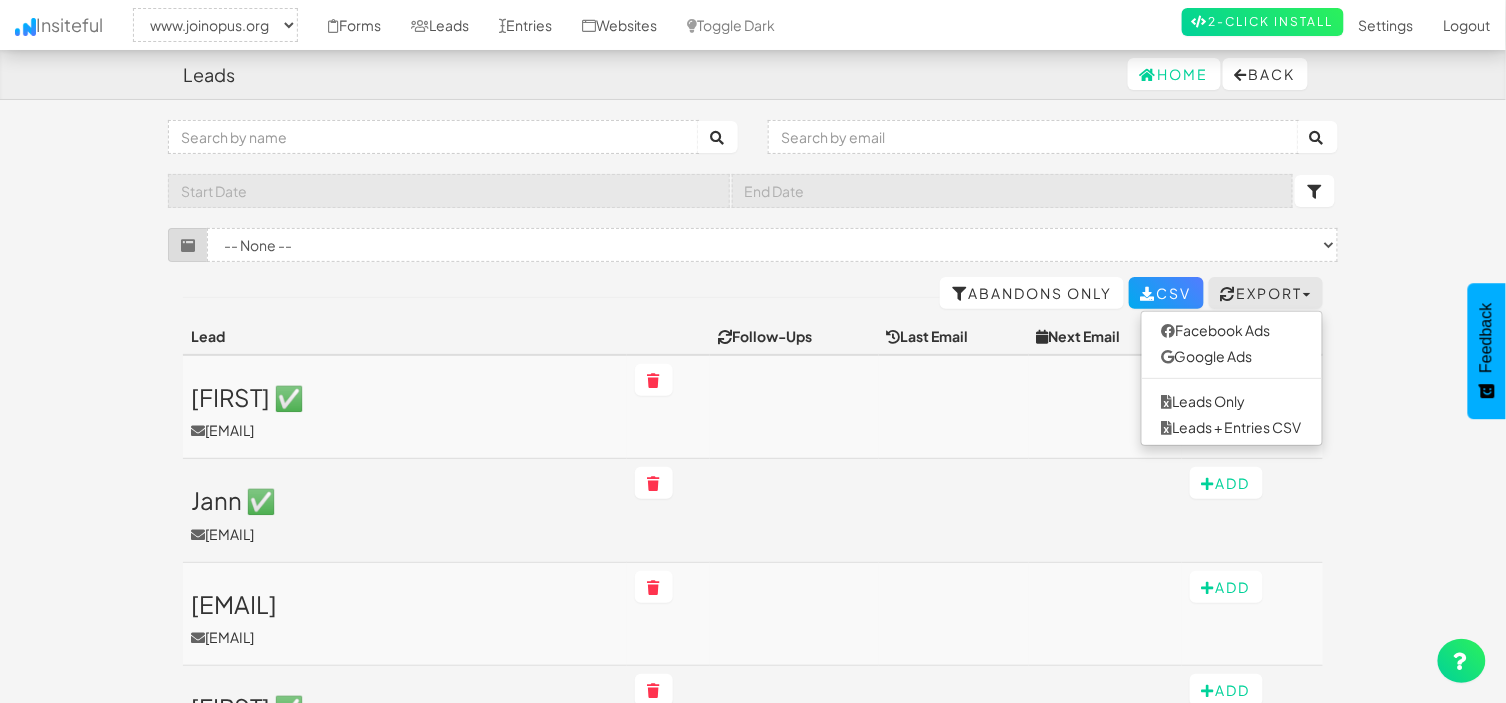 click on "Toggle navigation
Insiteful
-- None --  joinopus.org www.joinopus.org
Forms
Leads
Entries
Websites
Toggle Dark
2-Click Install
Settings
Sign Up
Logout
Filter by Form
-- None --  Golden Ticket Form (www.joinopus.org/referral-copy[name='wf-form-Referral-Form']) Newsletter Sign up Form (www.joinopus.org/newsletter-sign-up[name='wf-form-Newsletter-Form']) Newsletter Sign up Form (www.joinopus.org/membership-draft[name='wf-form-Newsletter-Form-2']) Newsletter Sign up Form (www.joinopus.org/newsletter-sign-up[name='wf-form-Newsletter-Form-2'])  (www.joinopus.org/join-the-waitlist[name='email-form'])
Export" at bounding box center (753, 5413) 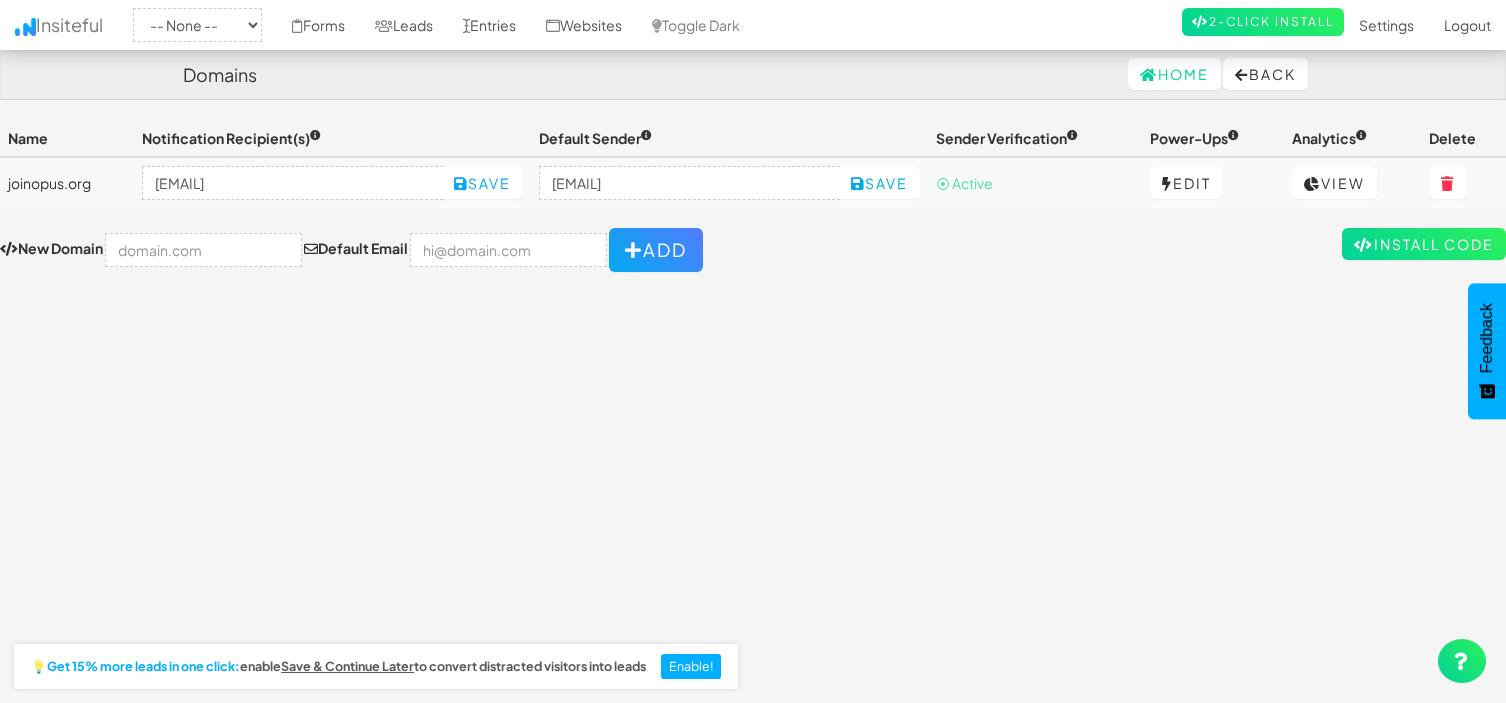 scroll, scrollTop: 0, scrollLeft: 0, axis: both 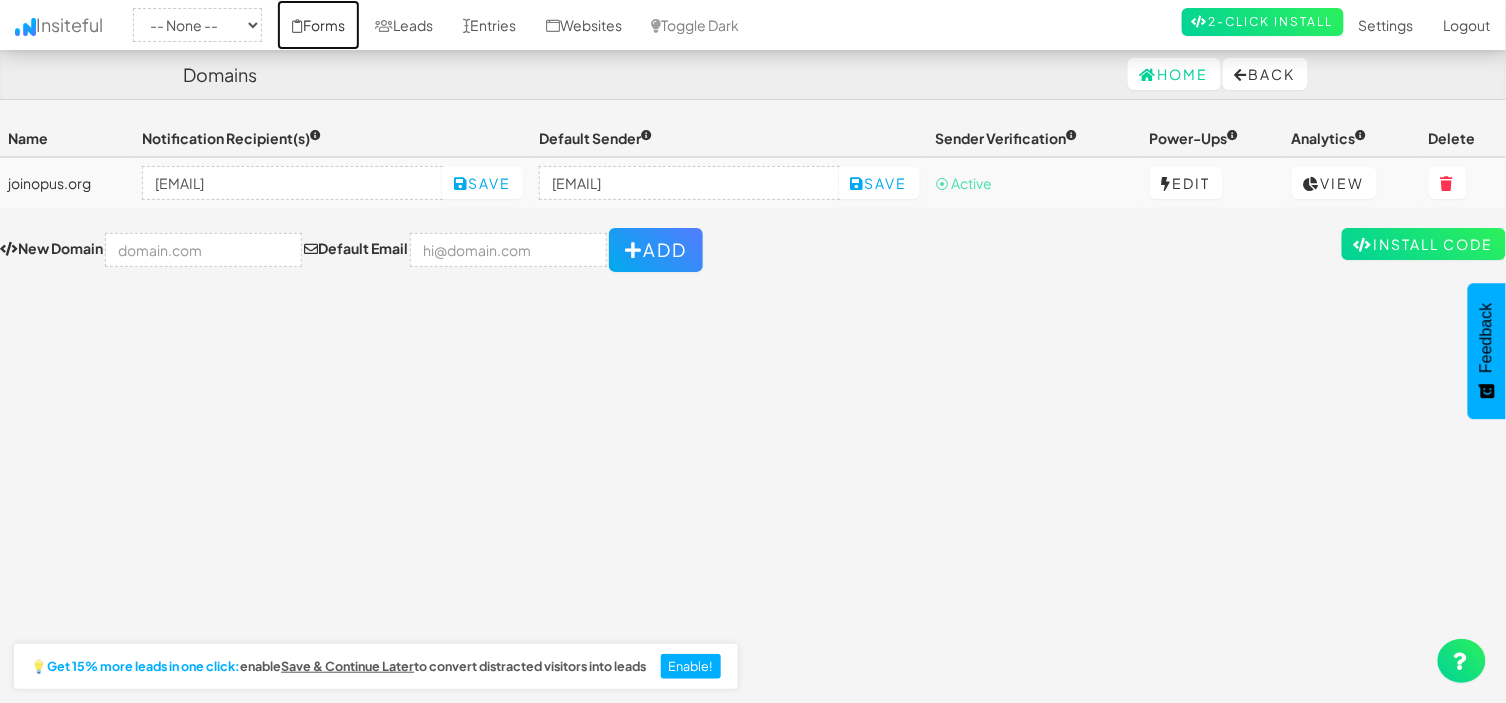click on "Forms" at bounding box center [318, 25] 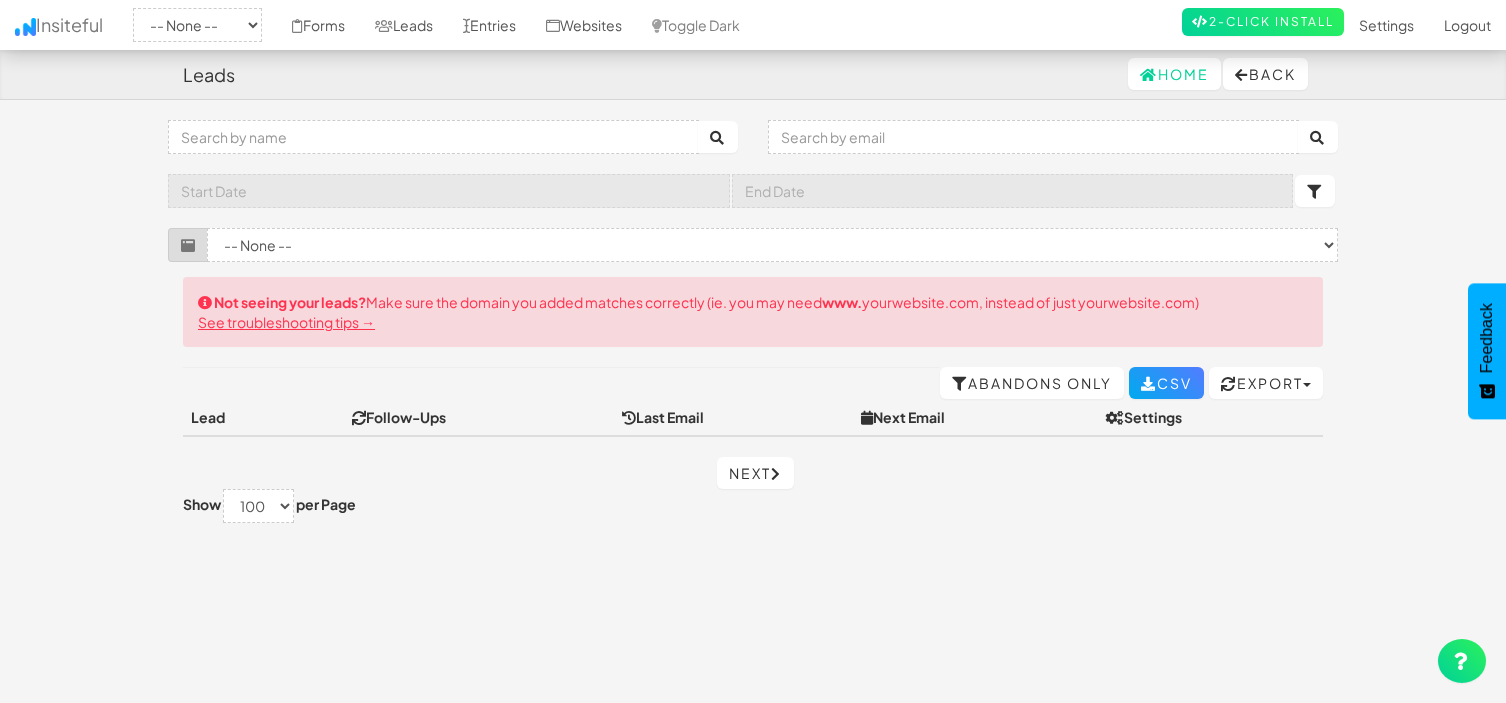 select on "100" 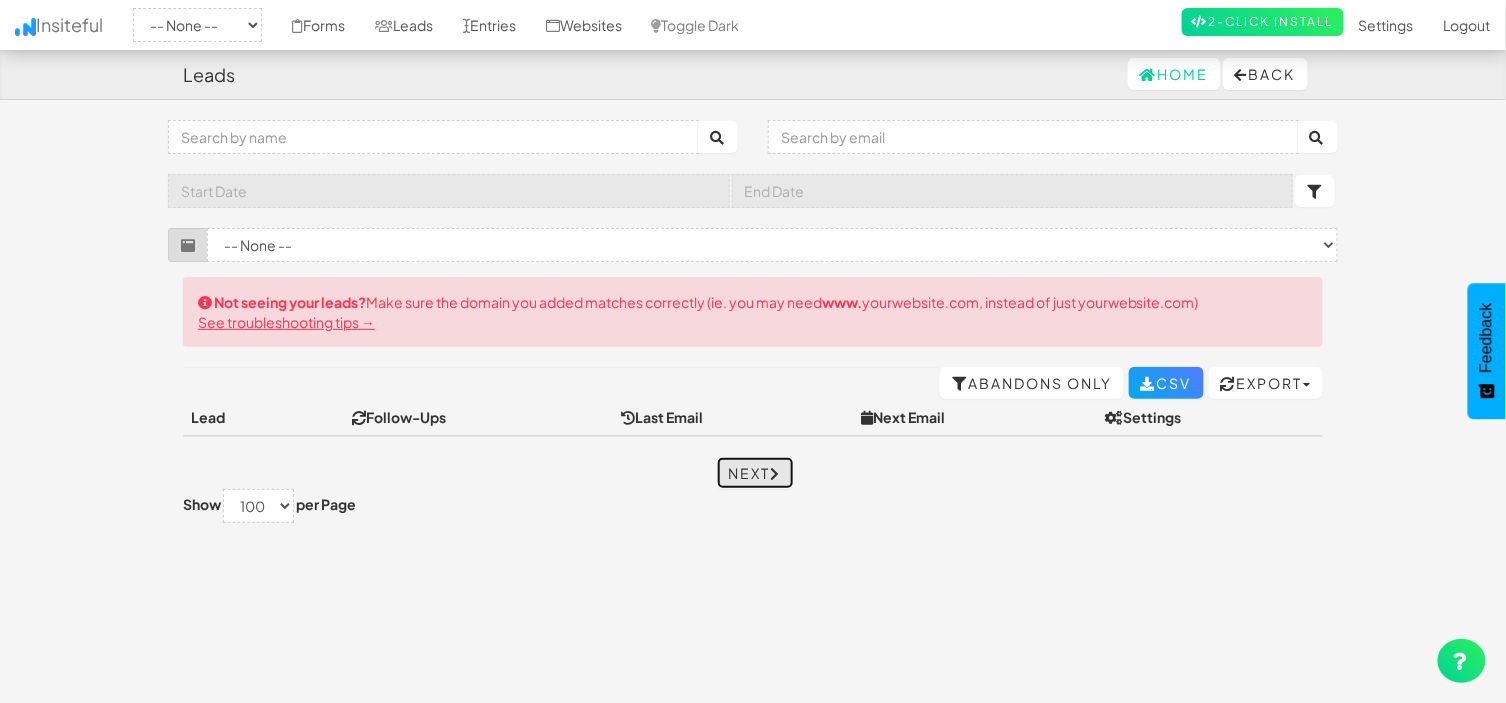 click on "Next" at bounding box center [755, 473] 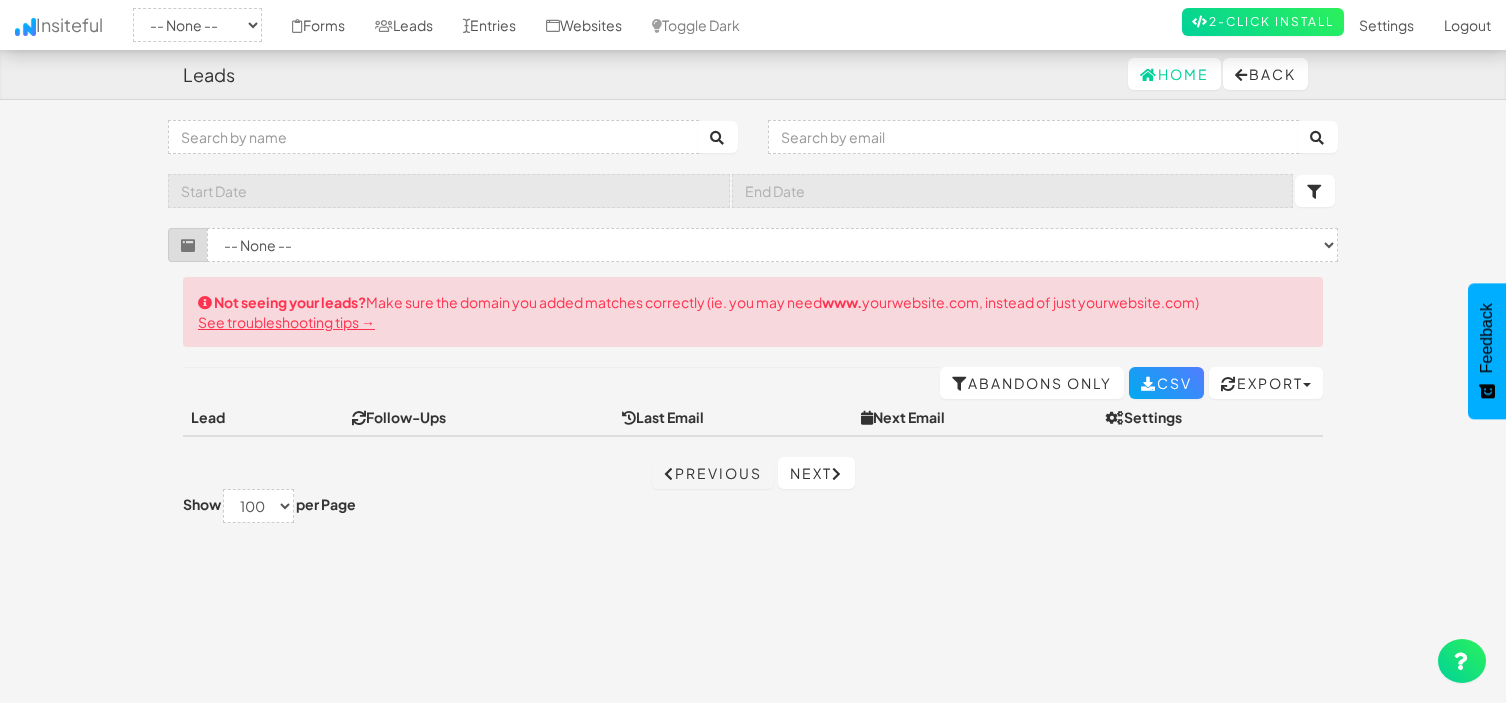 select on "100" 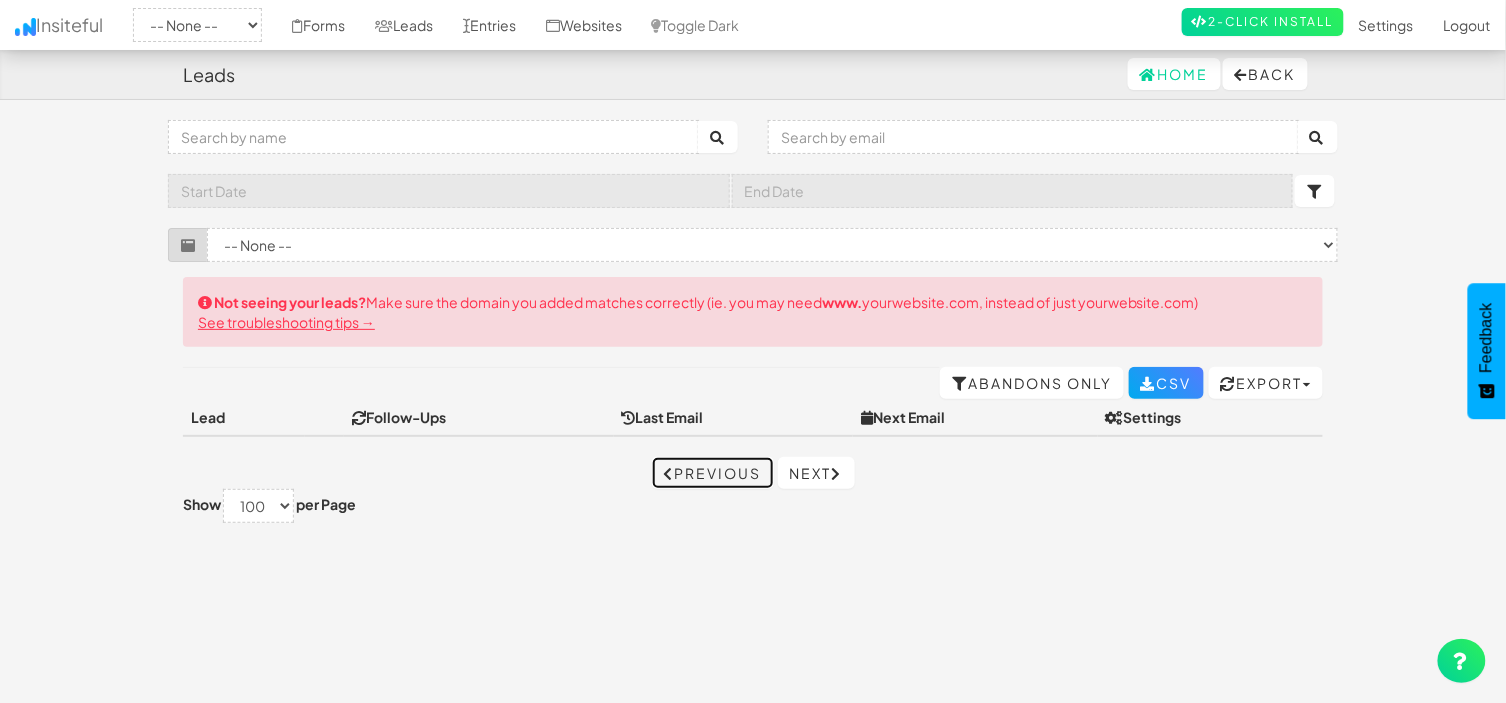 click on "Previous" at bounding box center (713, 473) 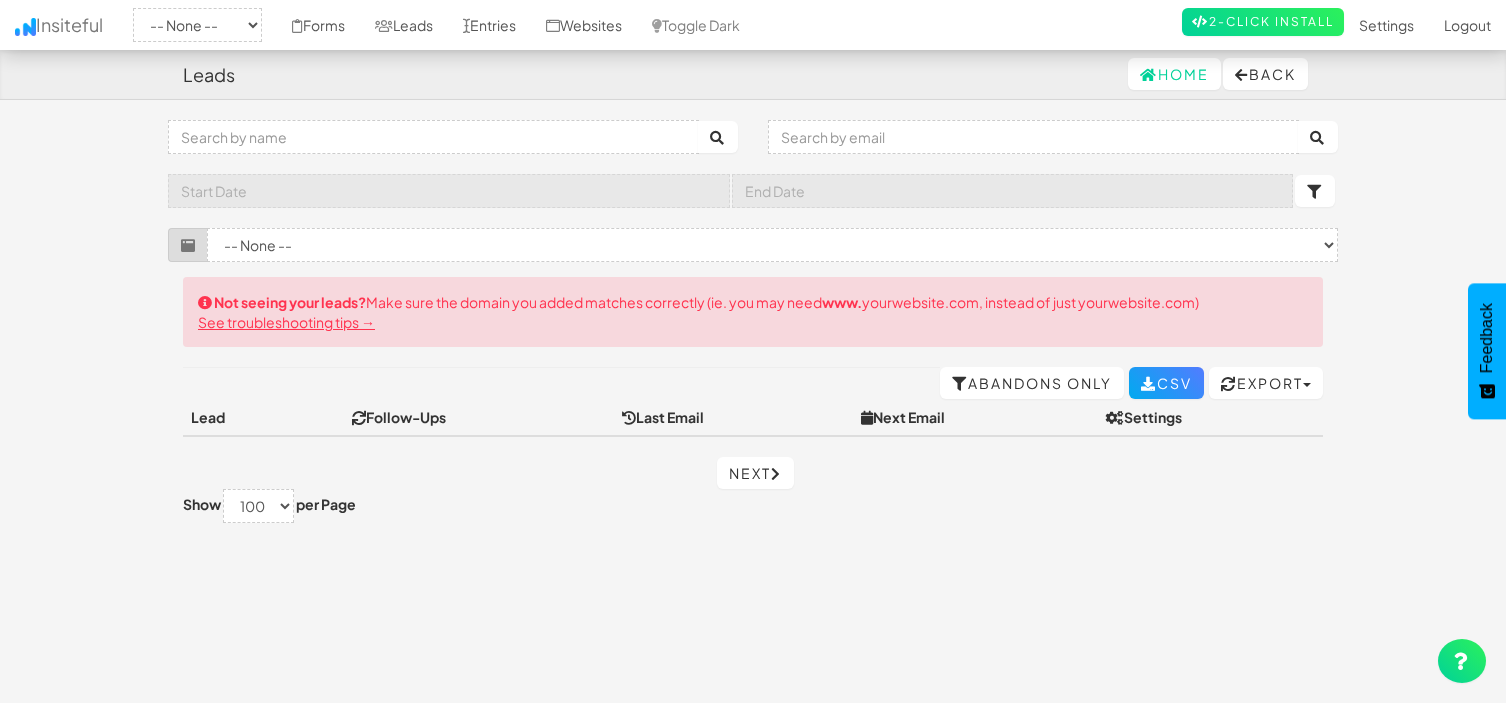 select on "100" 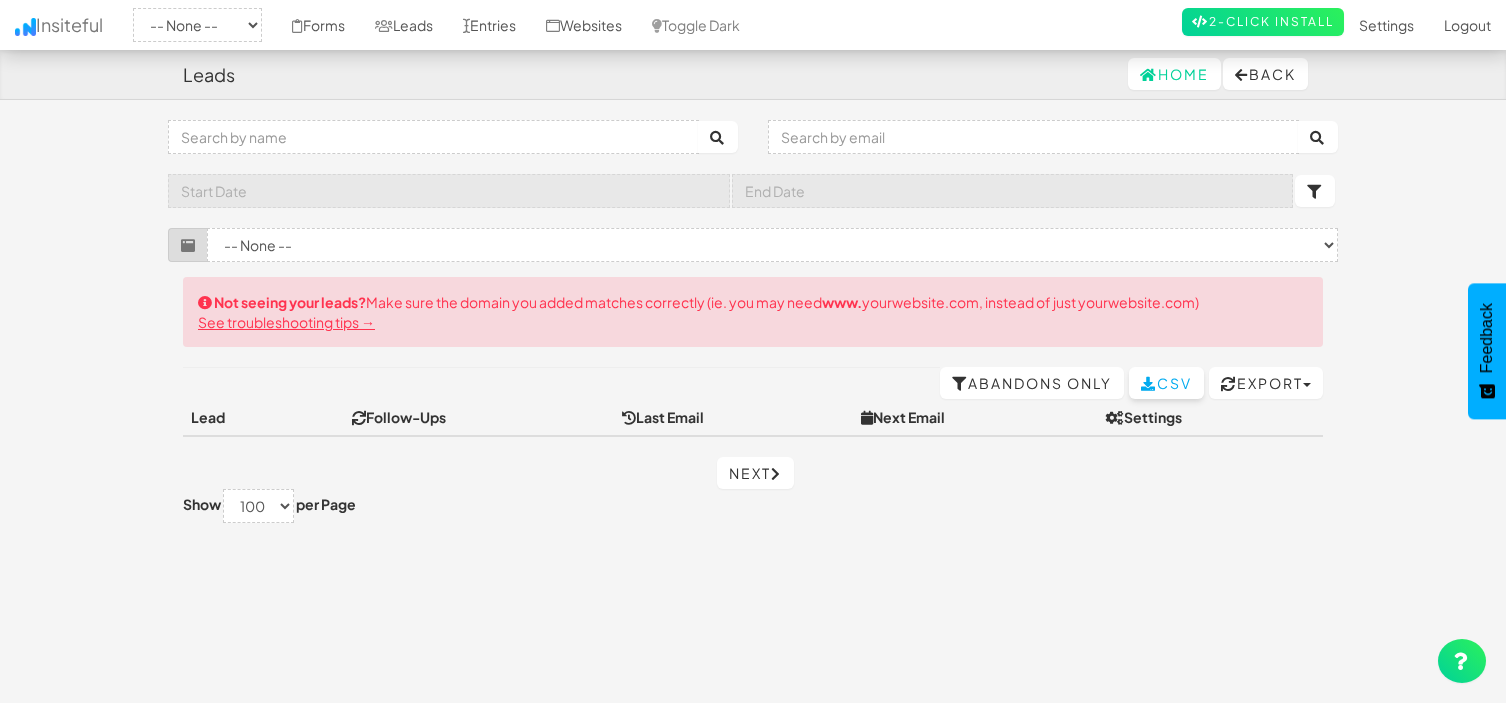 scroll, scrollTop: 0, scrollLeft: 0, axis: both 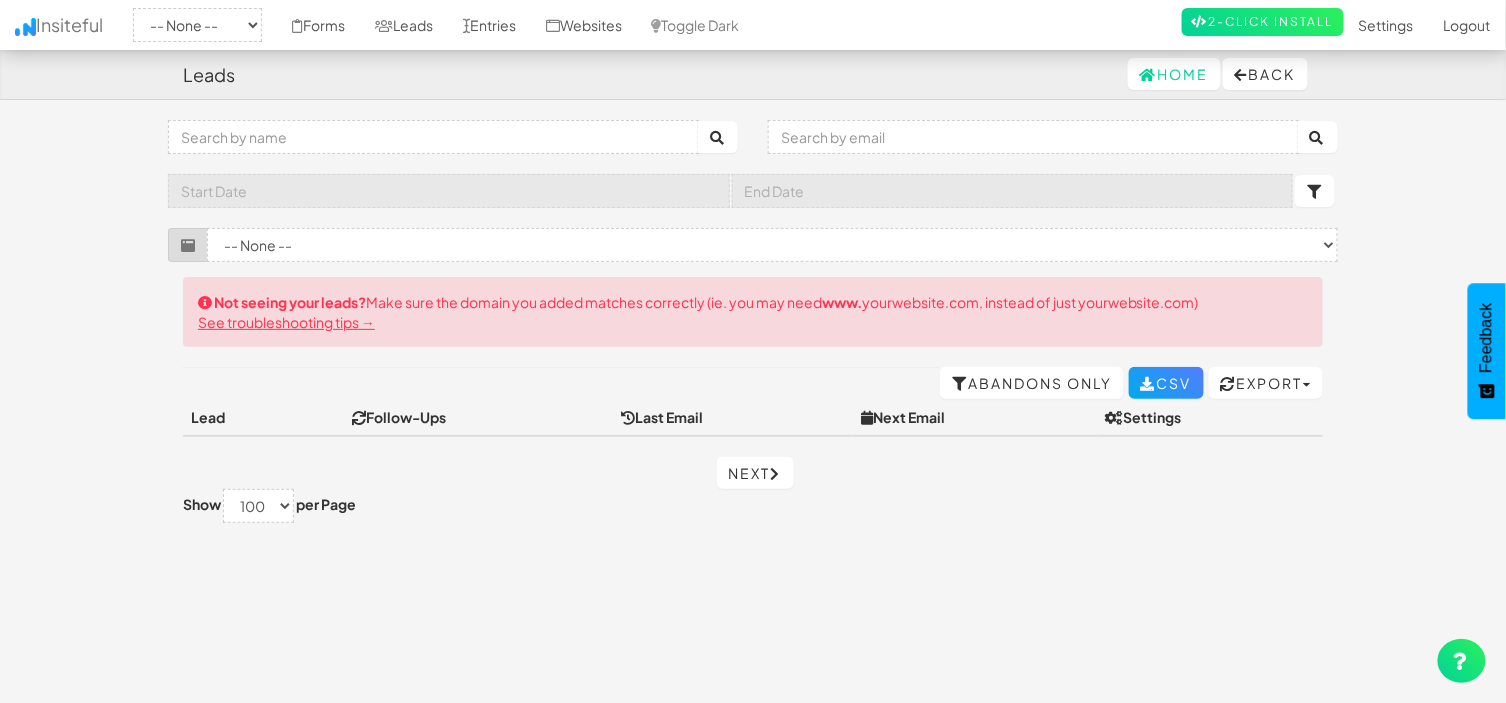 click on "Leads
Home
Back
Toggle navigation
Insiteful
-- None --  joinopus.org
Forms
Leads
Entries
Websites
Toggle Dark
2-Click Install
Settings
Sign Up
Logout
Filter by Form
-- None --
Not seeing your leads?  Make sure the domain you added matches correctly (ie. you may need  www. yourwebsite.com, instead of just yourwebsite.com) See troubleshooting tips →
Export
Facebook Ads
Google Ads
Leads Only
Leads + Entries
CSV
CSV  Abandons Only
Lead  Follow-Ups  Last Email  Next Email  Settings" at bounding box center (753, 384) 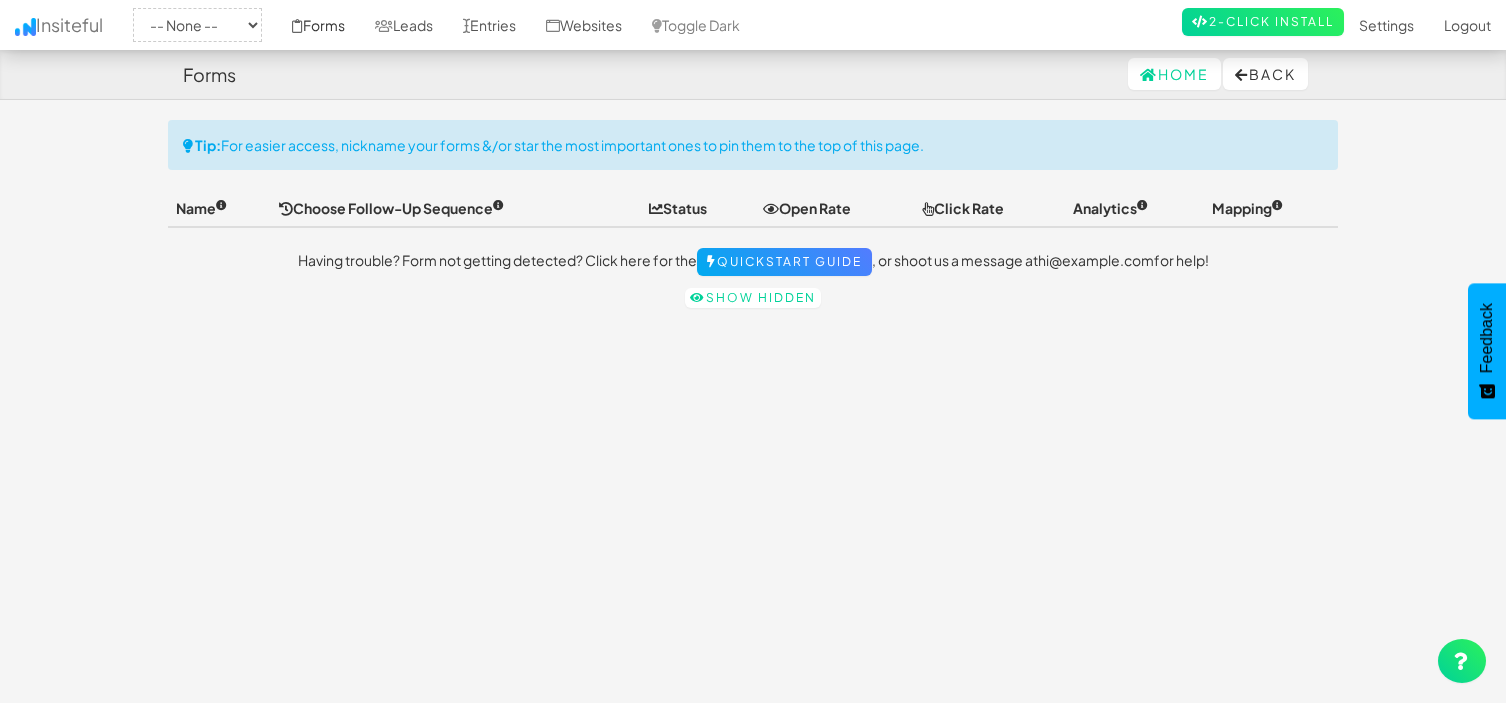 scroll, scrollTop: 0, scrollLeft: 0, axis: both 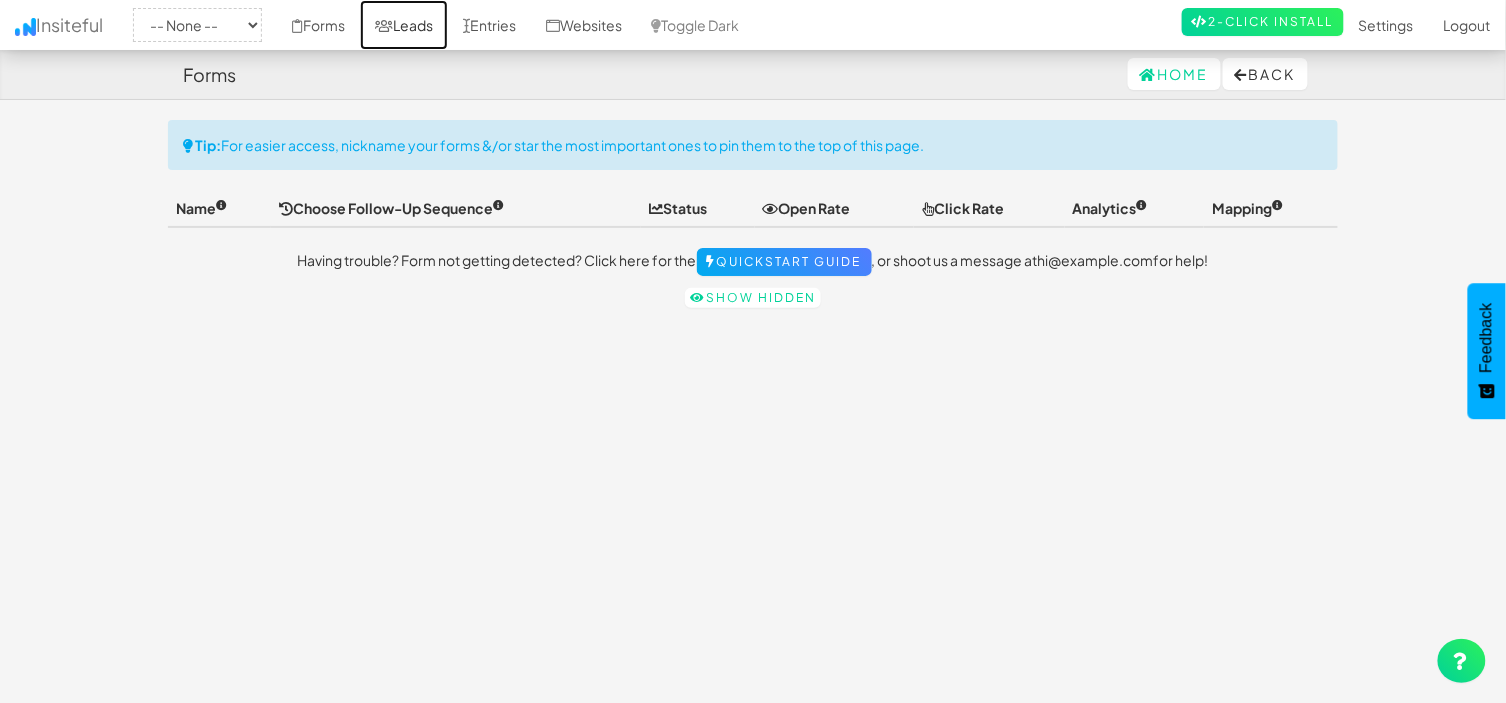 click on "Leads" at bounding box center [404, 25] 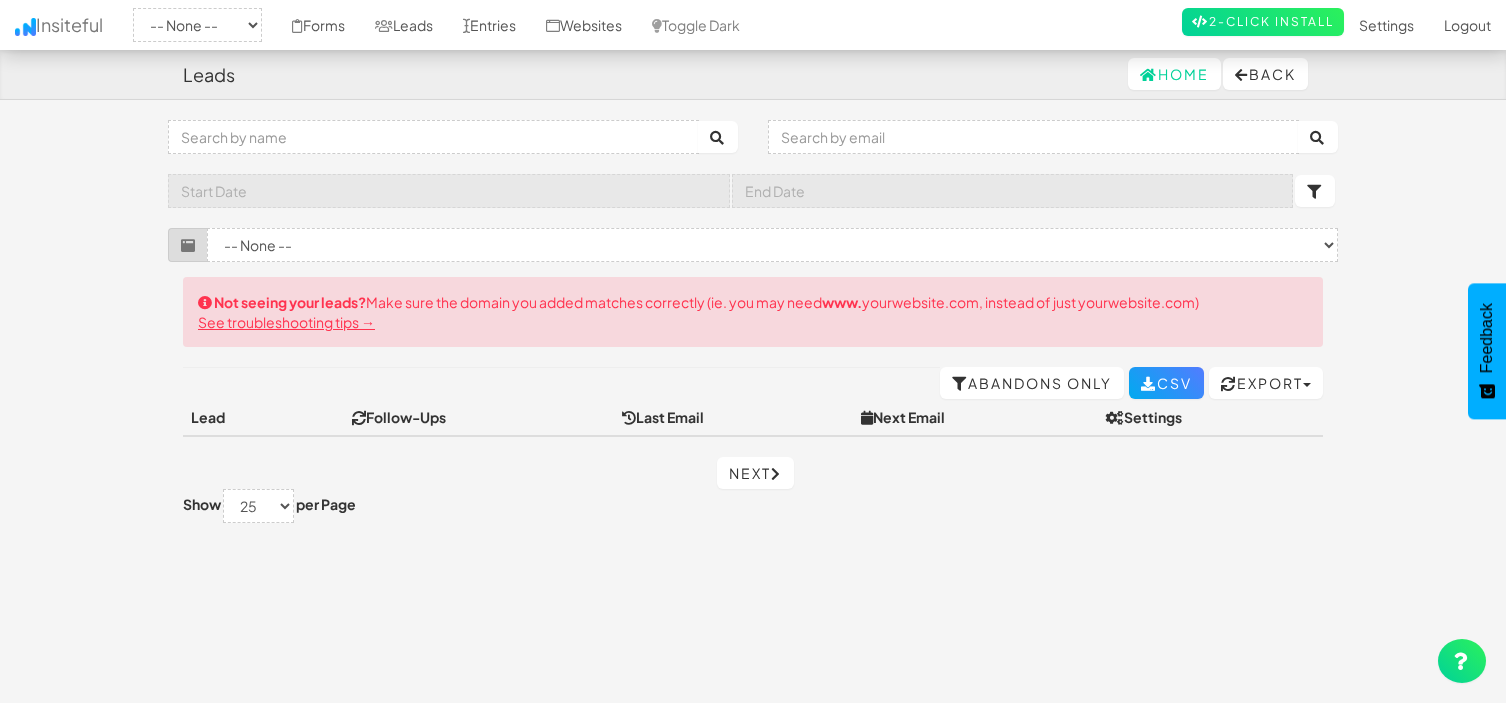 scroll, scrollTop: 0, scrollLeft: 0, axis: both 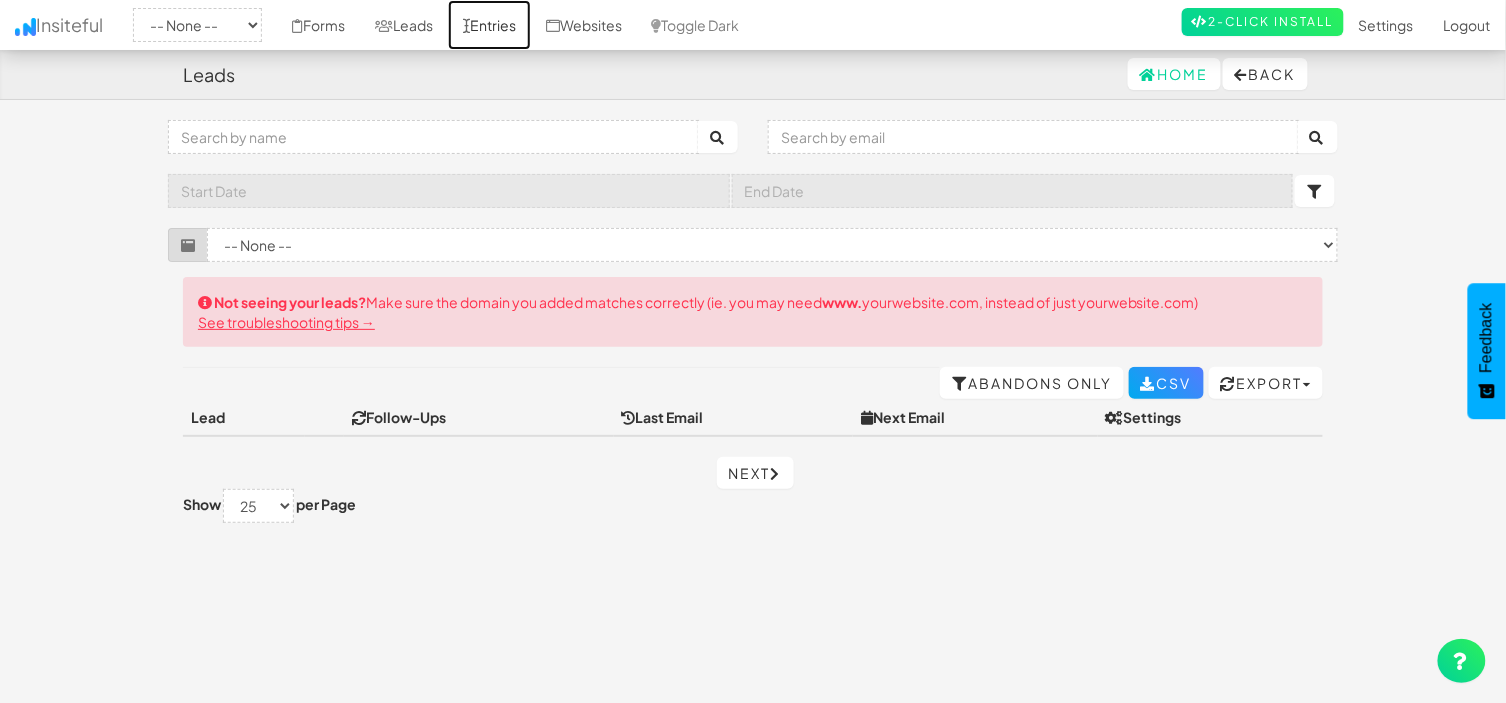 click on "Entries" at bounding box center [489, 25] 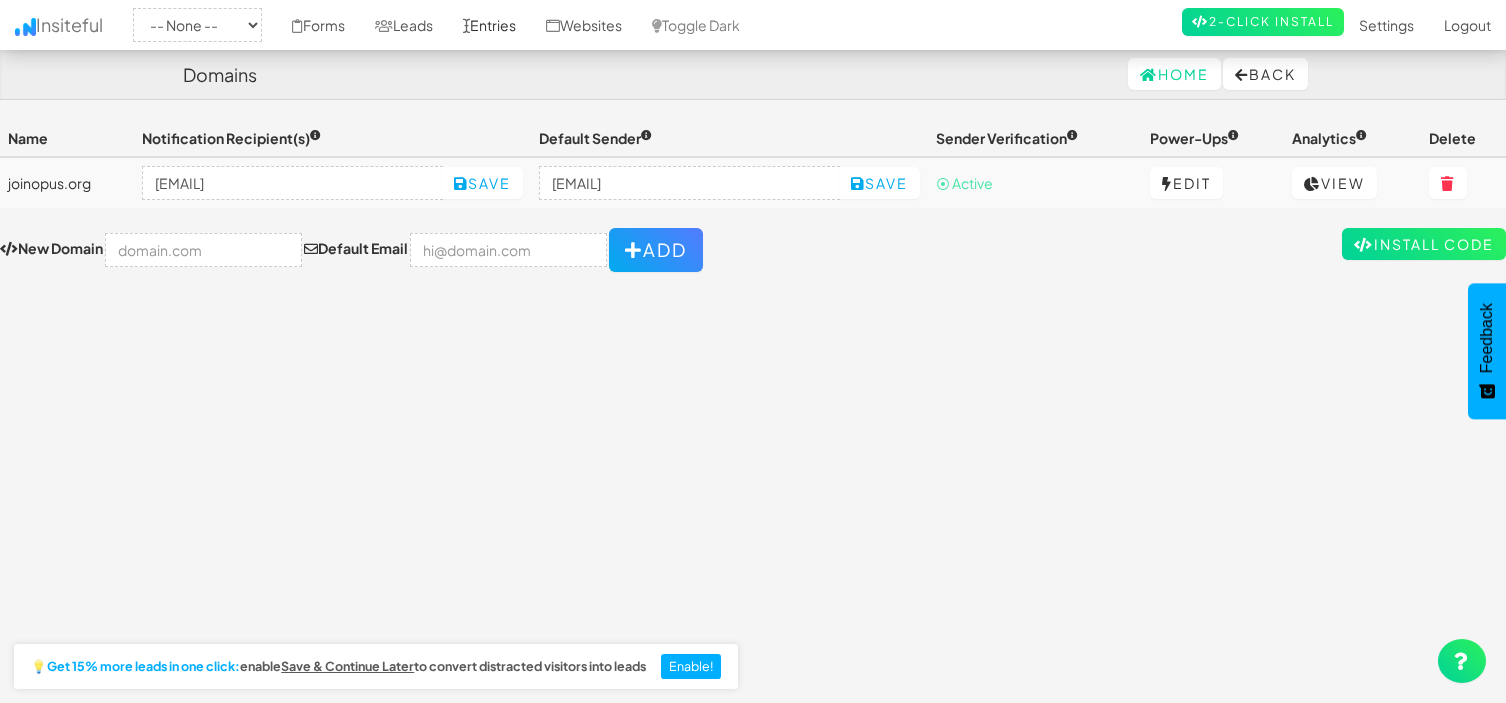 scroll, scrollTop: 0, scrollLeft: 0, axis: both 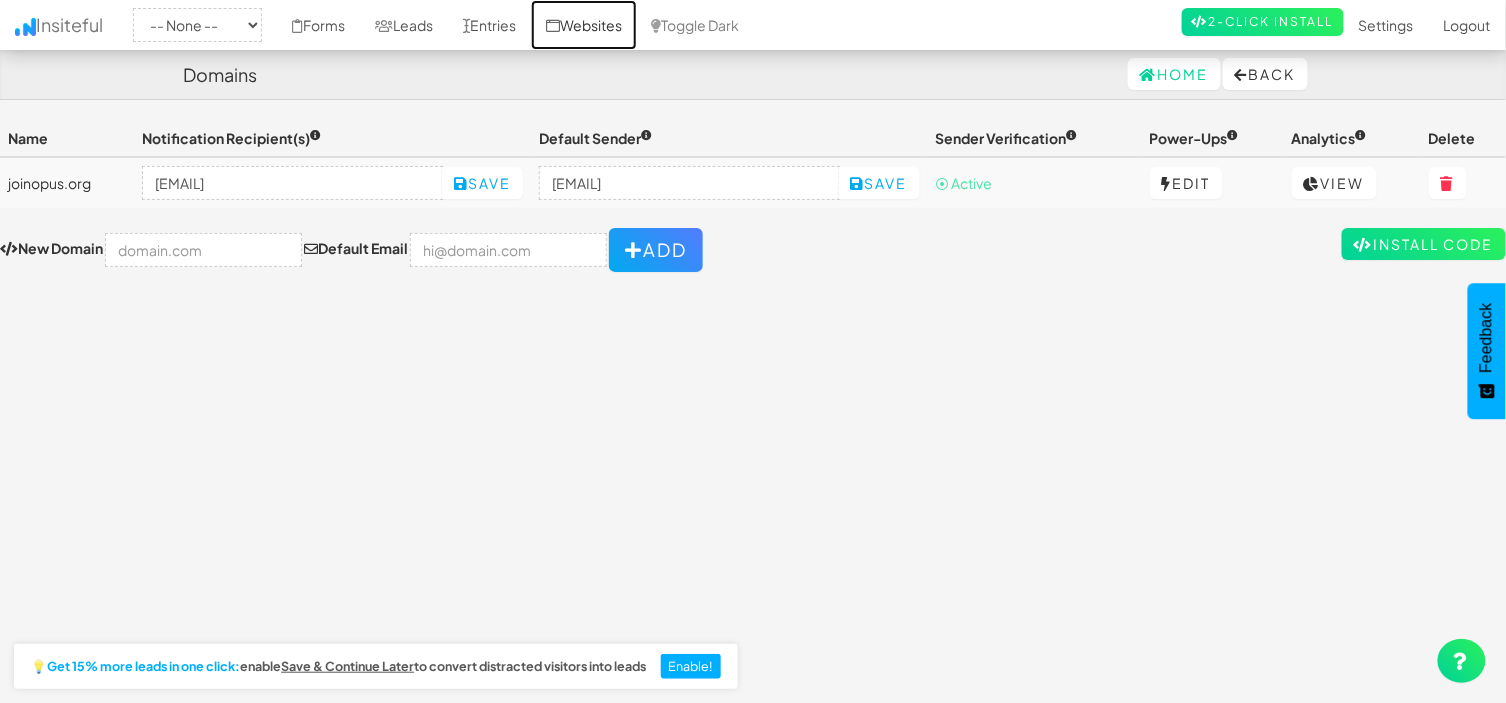 click on "Websites" at bounding box center [584, 25] 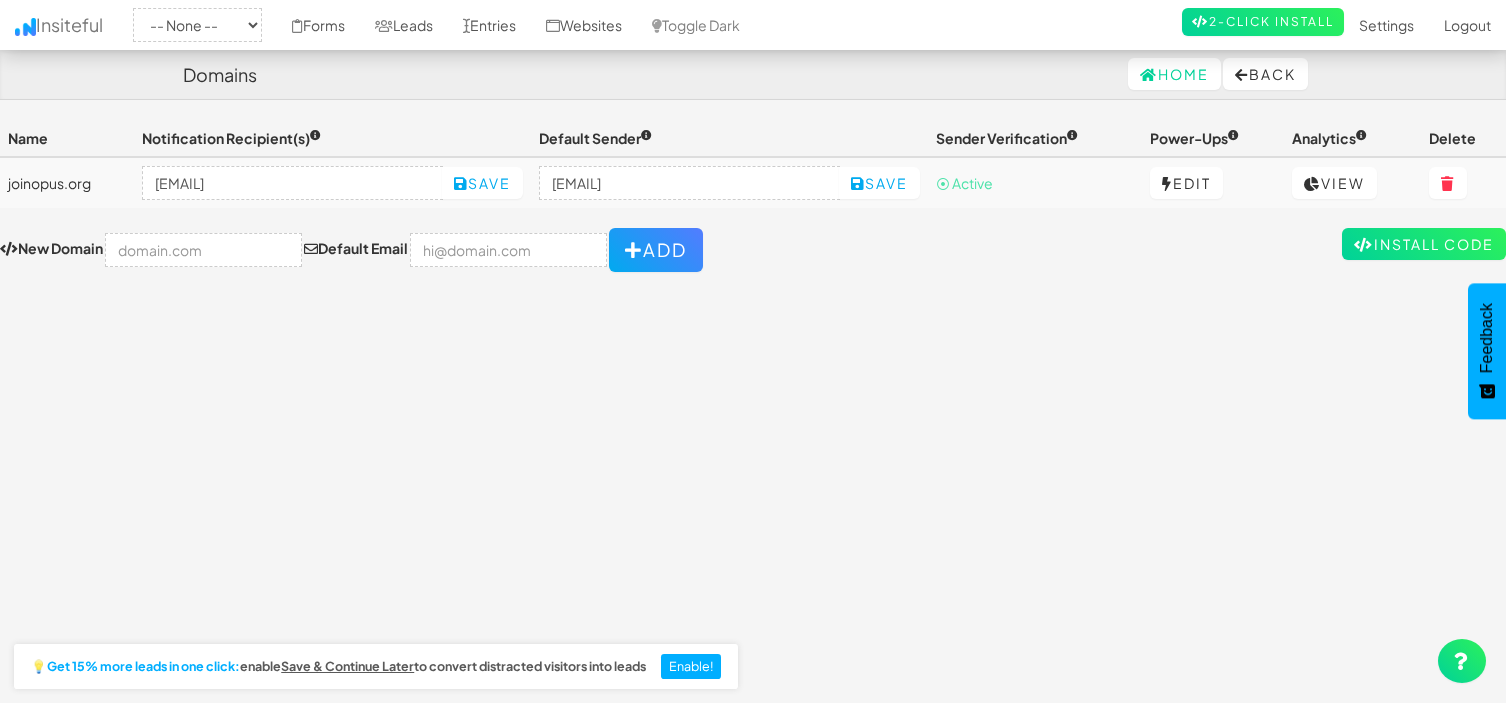 scroll, scrollTop: 0, scrollLeft: 0, axis: both 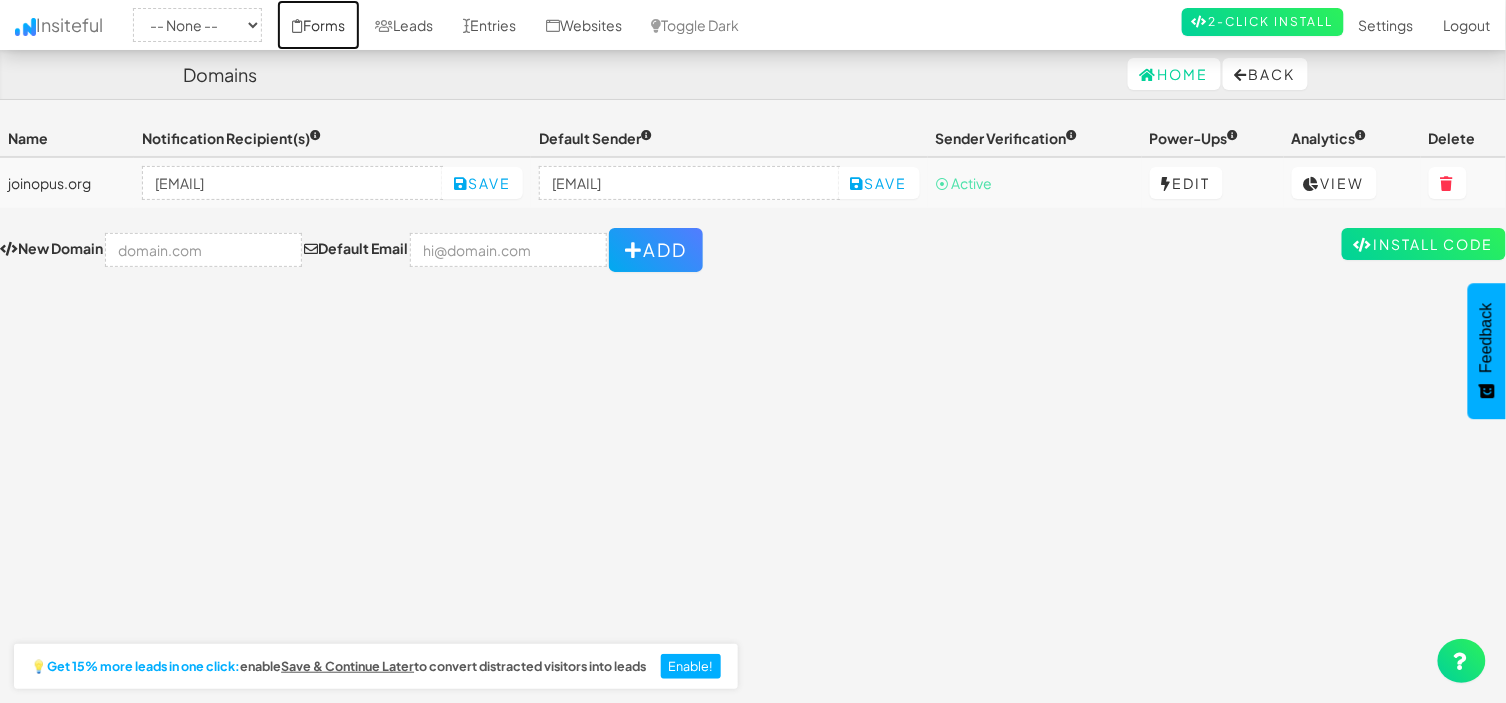 click on "Forms" at bounding box center (318, 25) 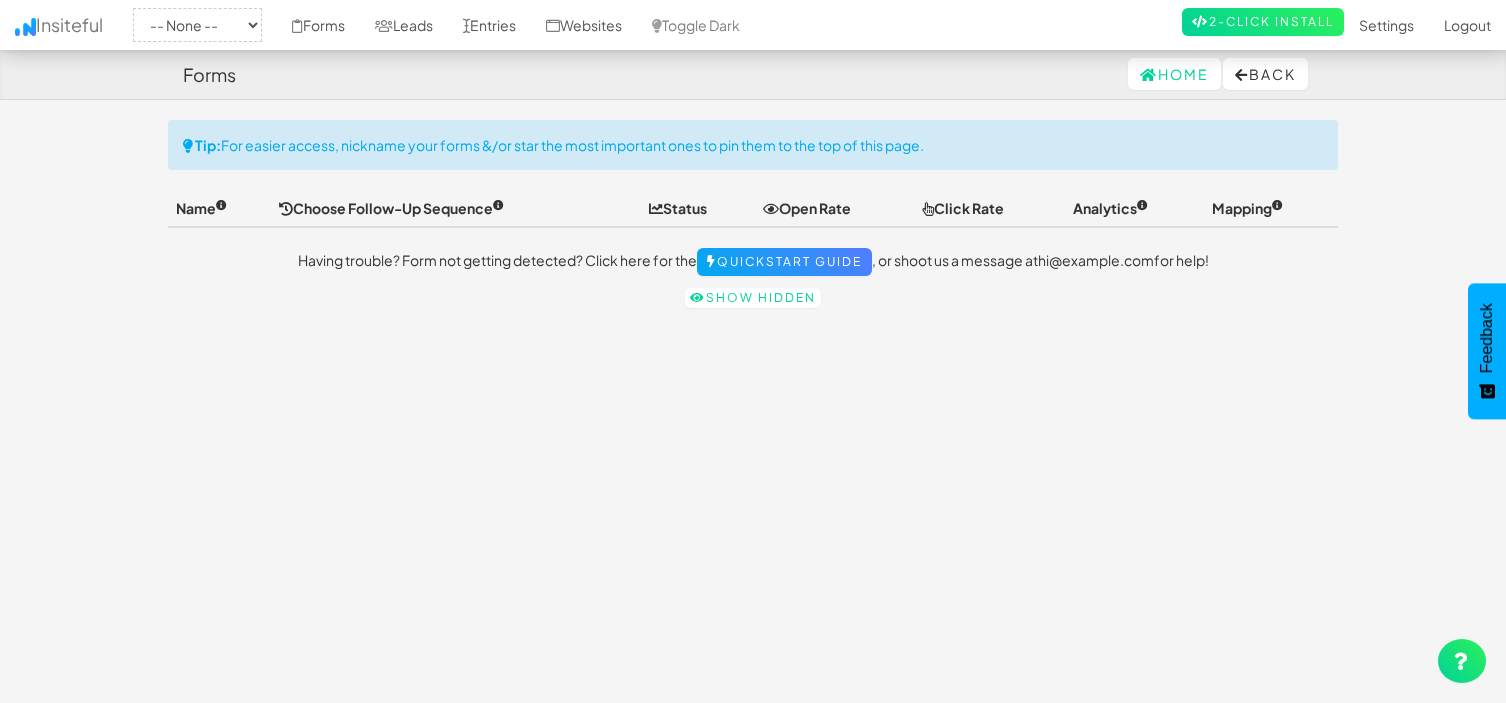 scroll, scrollTop: 0, scrollLeft: 0, axis: both 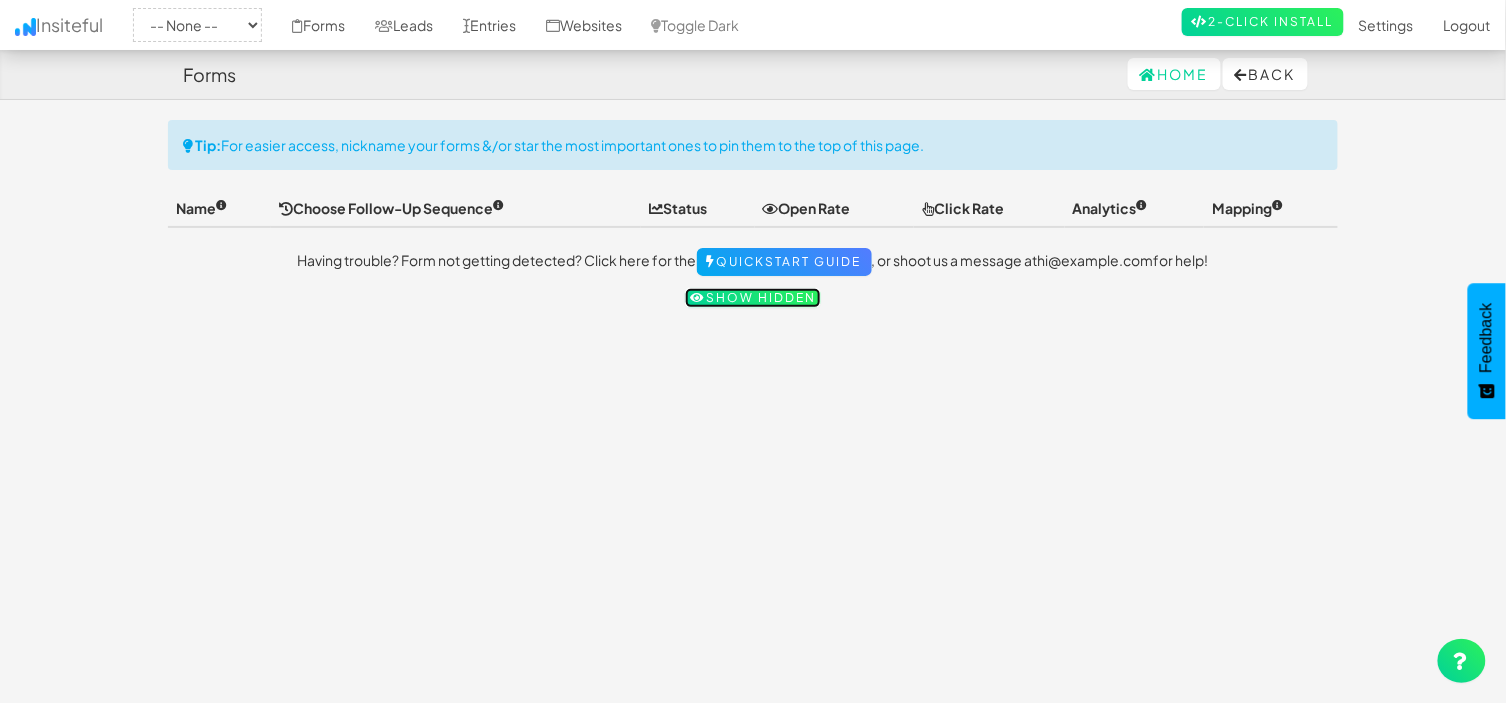 click on "Show hidden" at bounding box center (753, 298) 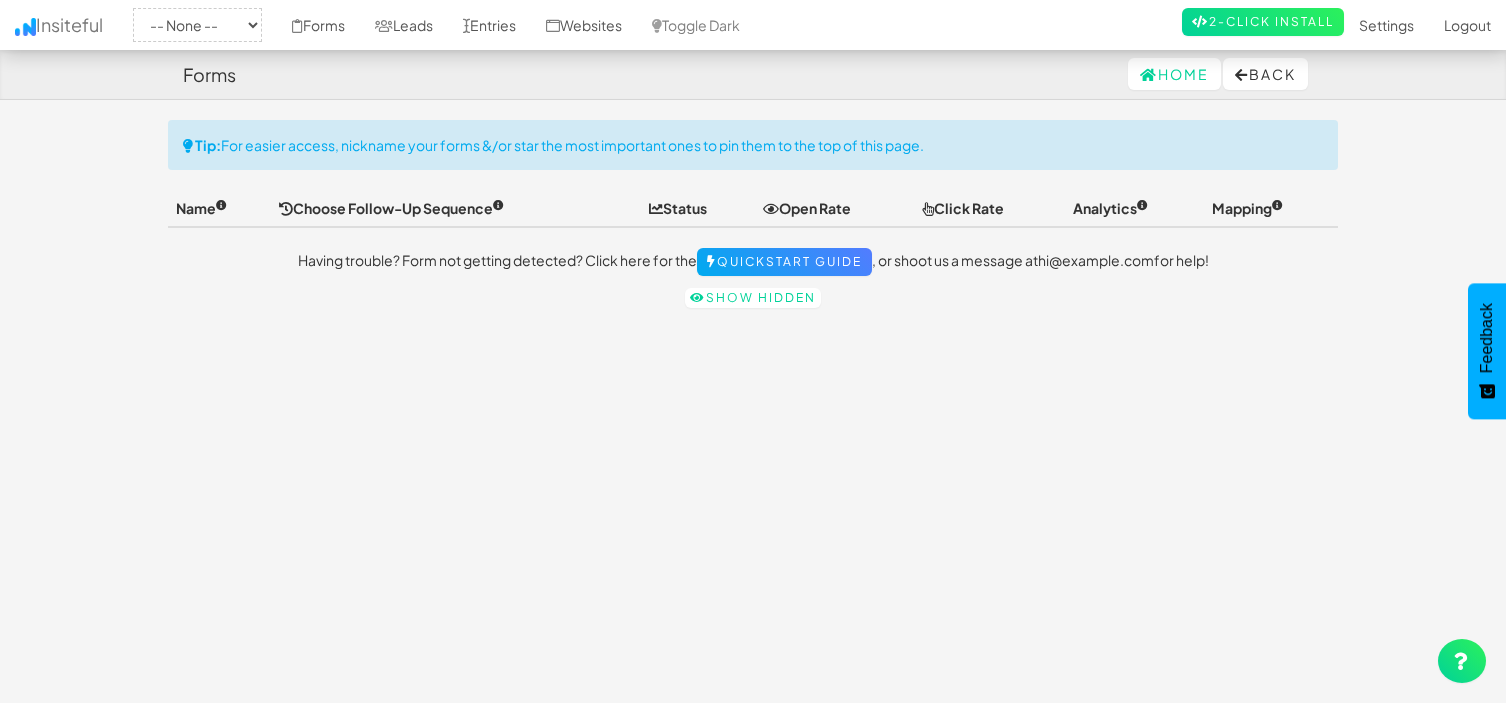 scroll, scrollTop: 0, scrollLeft: 0, axis: both 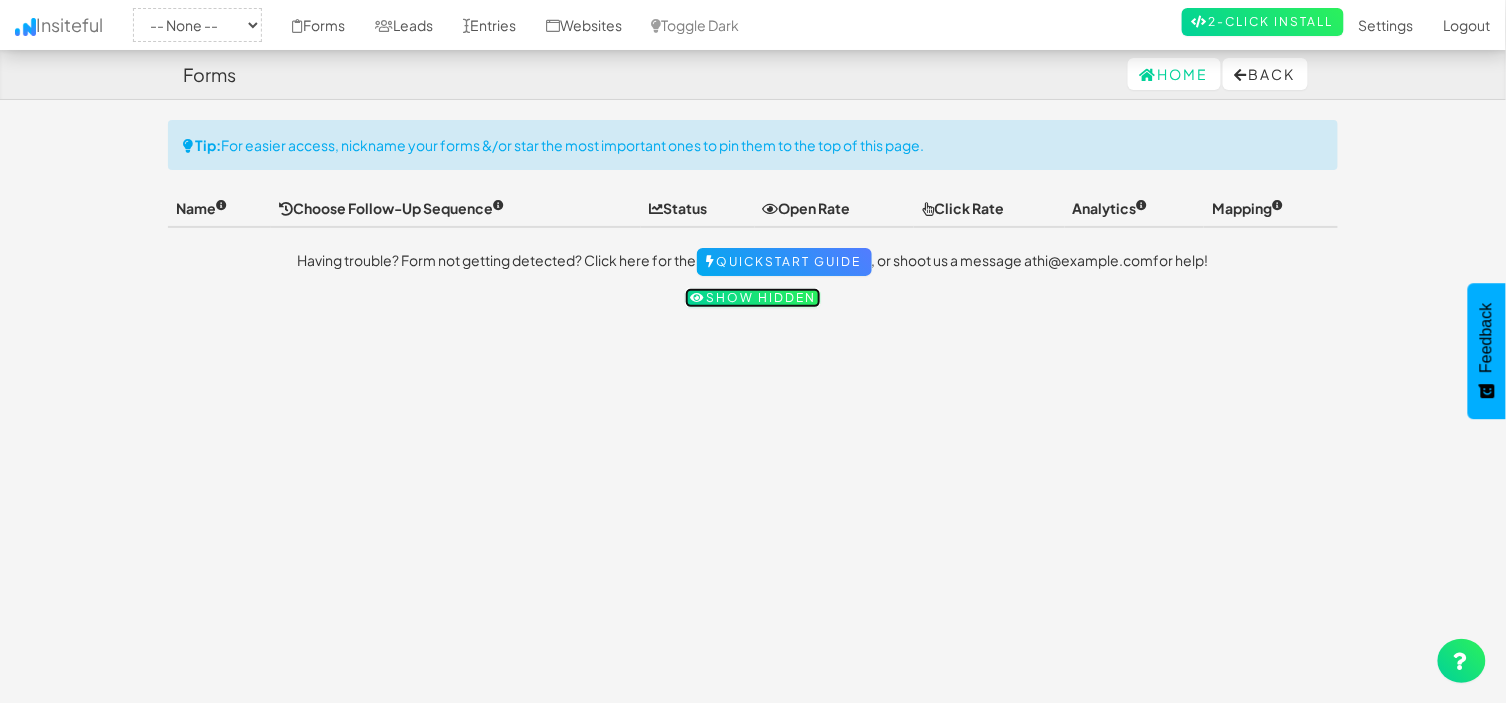 click on "Show hidden" at bounding box center [753, 298] 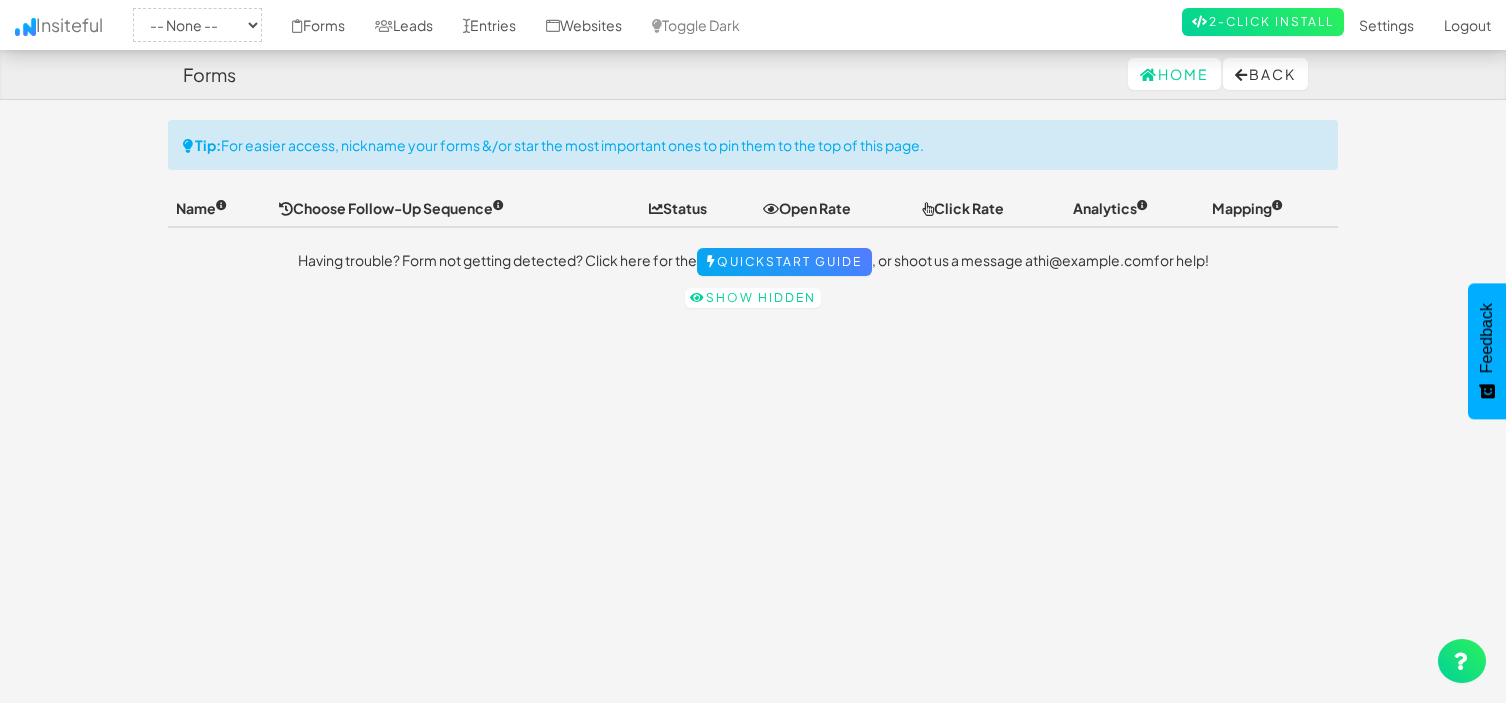 scroll, scrollTop: 0, scrollLeft: 0, axis: both 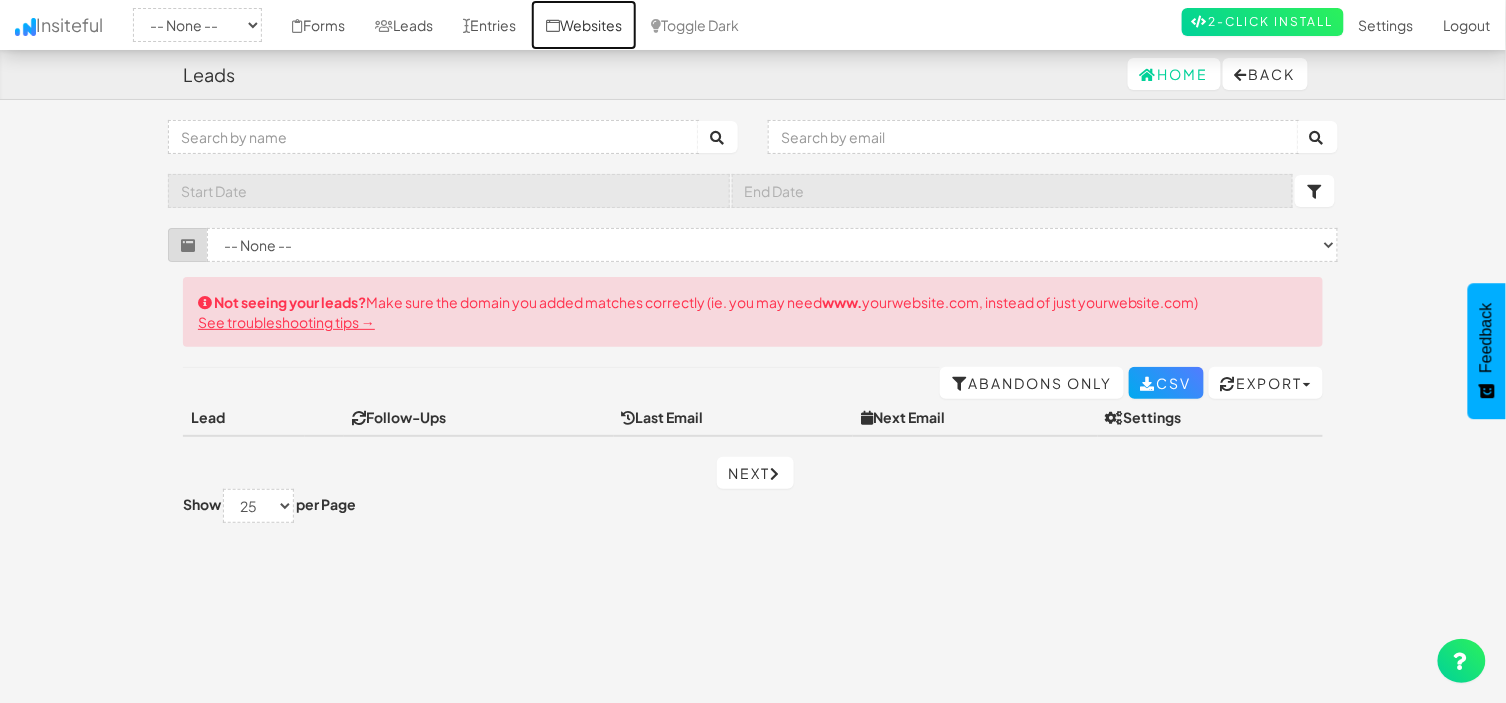 click on "Websites" at bounding box center (584, 25) 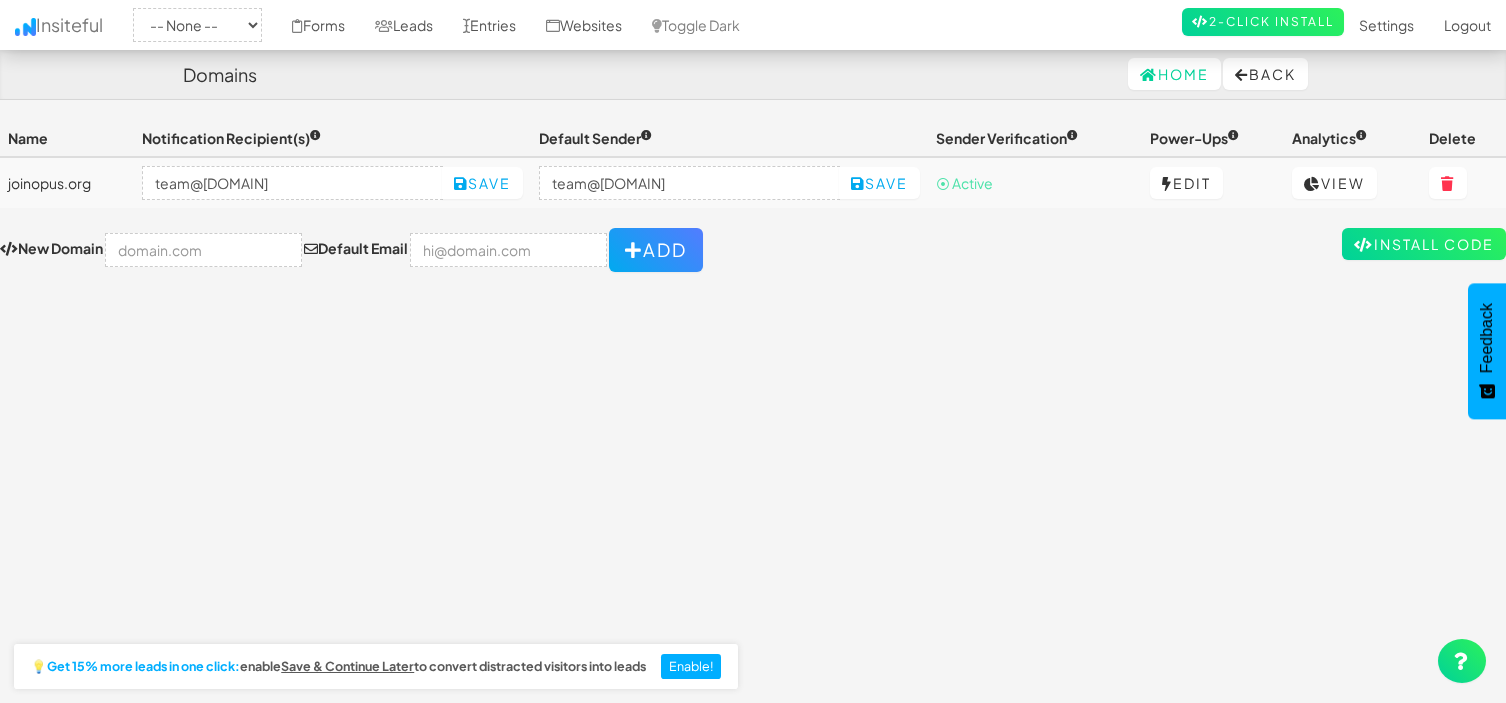 scroll, scrollTop: 0, scrollLeft: 0, axis: both 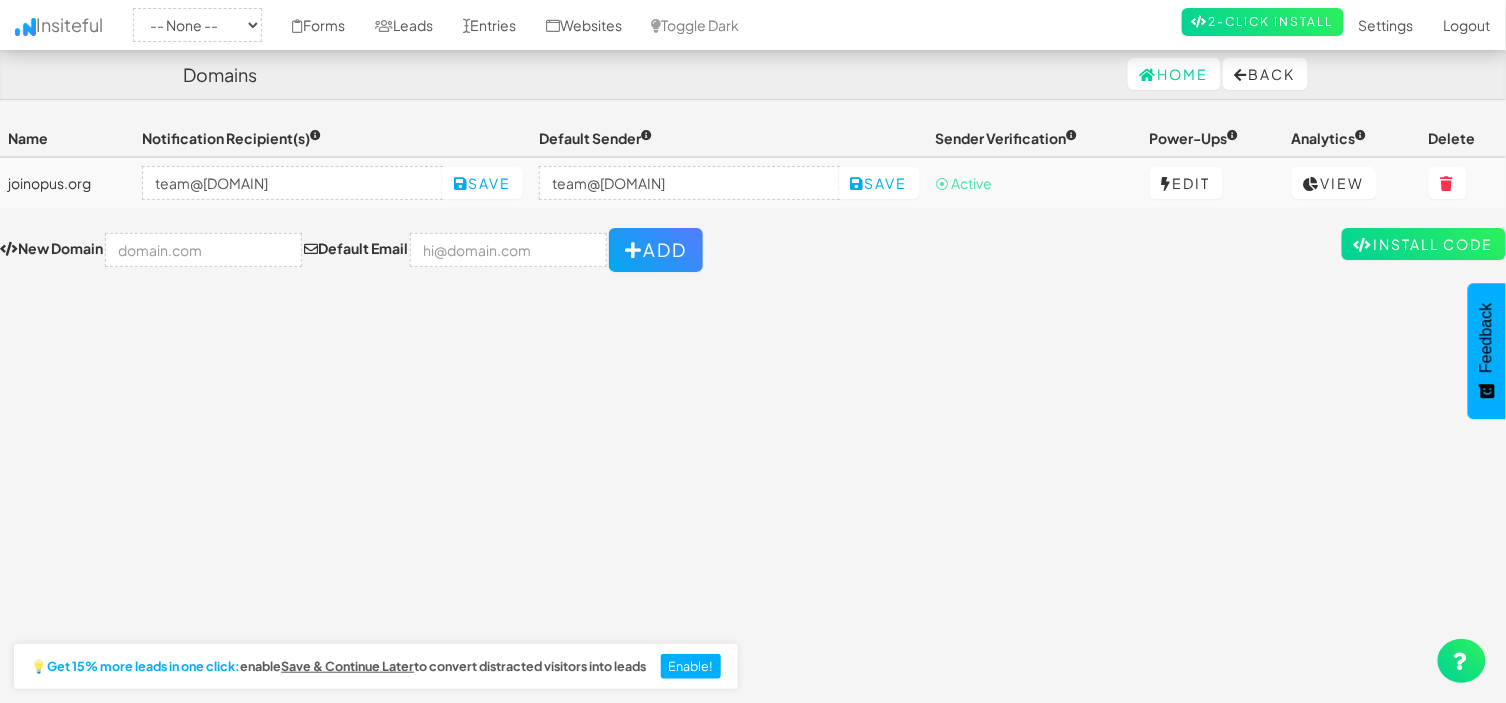 click on "Toggle navigation
Insiteful
-- None --  joinopus.org
Forms
Leads
Entries
Websites
Toggle Dark
2-Click Install
Settings
Sign Up
Logout
Name Notification Recipient(s)  Default Sender  Sender Verification  Power-Ups  Analytics  Delete joinopus.org team@joinopus.org  Save team@joinopus.org  Save ⦿ Active  Edit  View  Install Code
New Domain
Default Email
Add
2352 [{"id":"2110","user_id":"1317","domain_id":"2352","name":"show_hu","value":"false"}]" at bounding box center [753, 419] 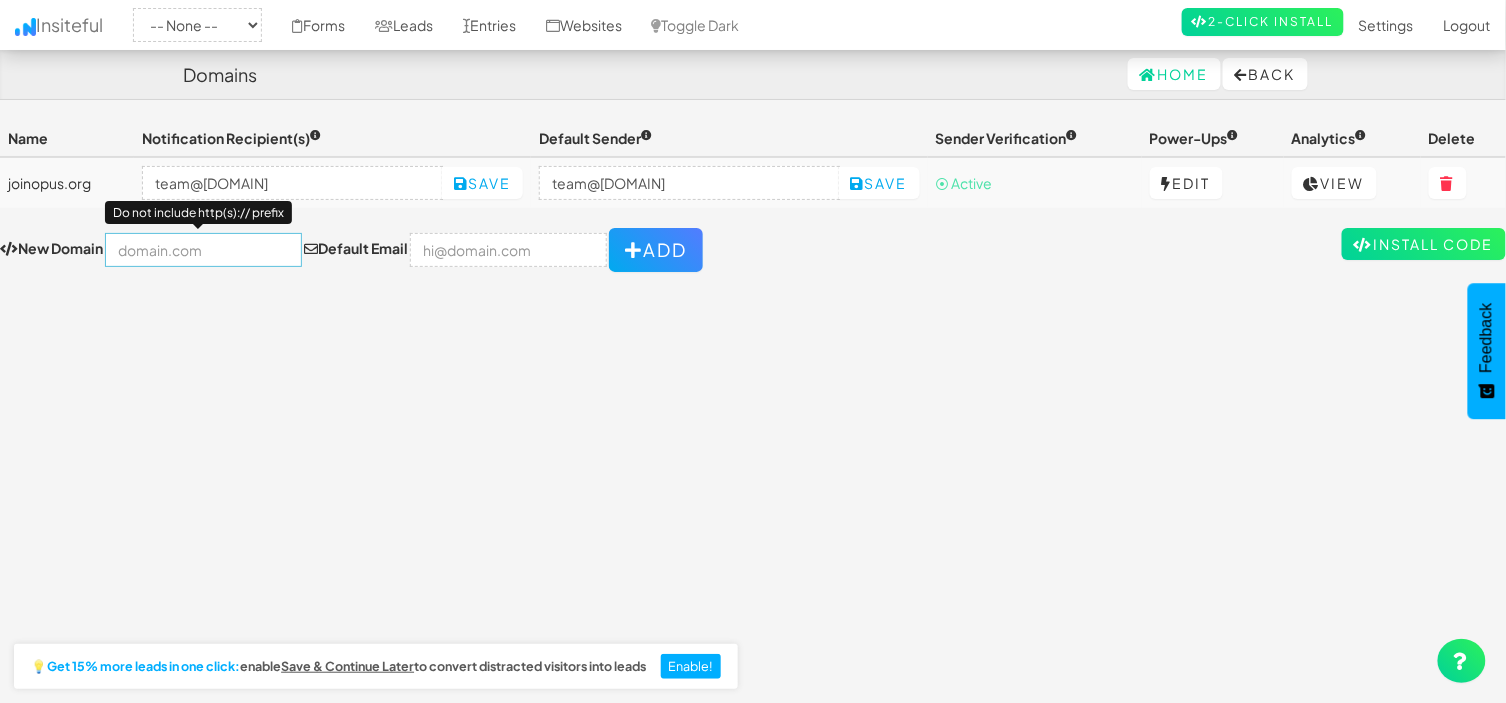 click at bounding box center [203, 250] 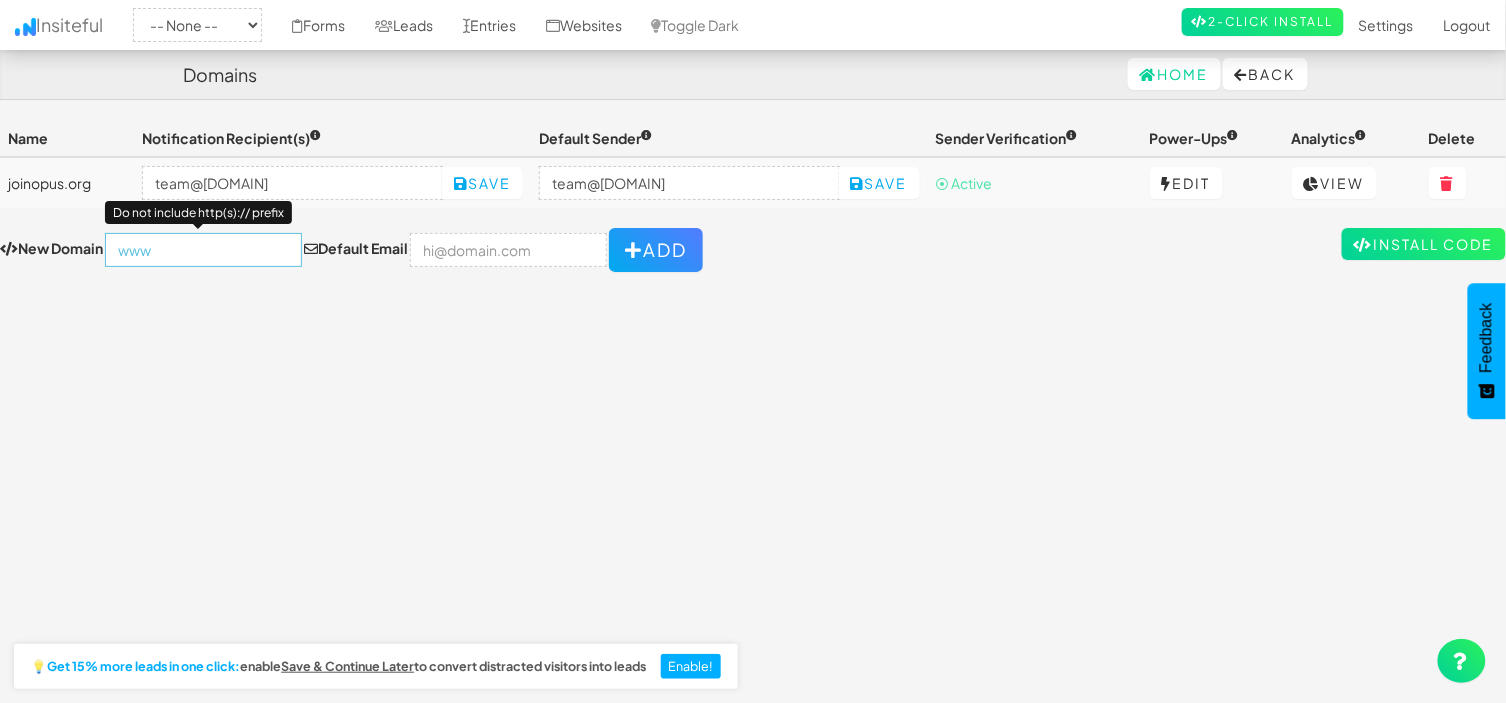 type on "www.joinopus.org" 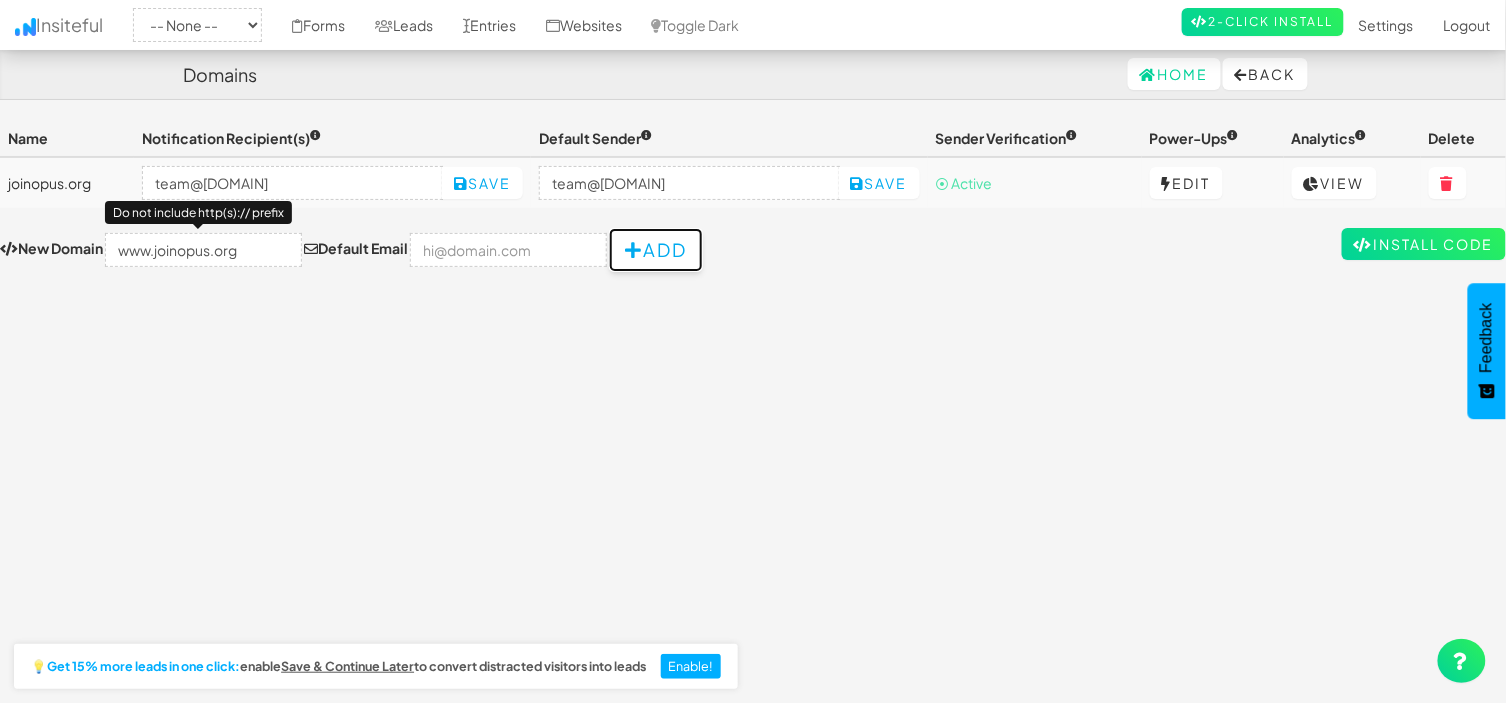 click at bounding box center [634, 250] 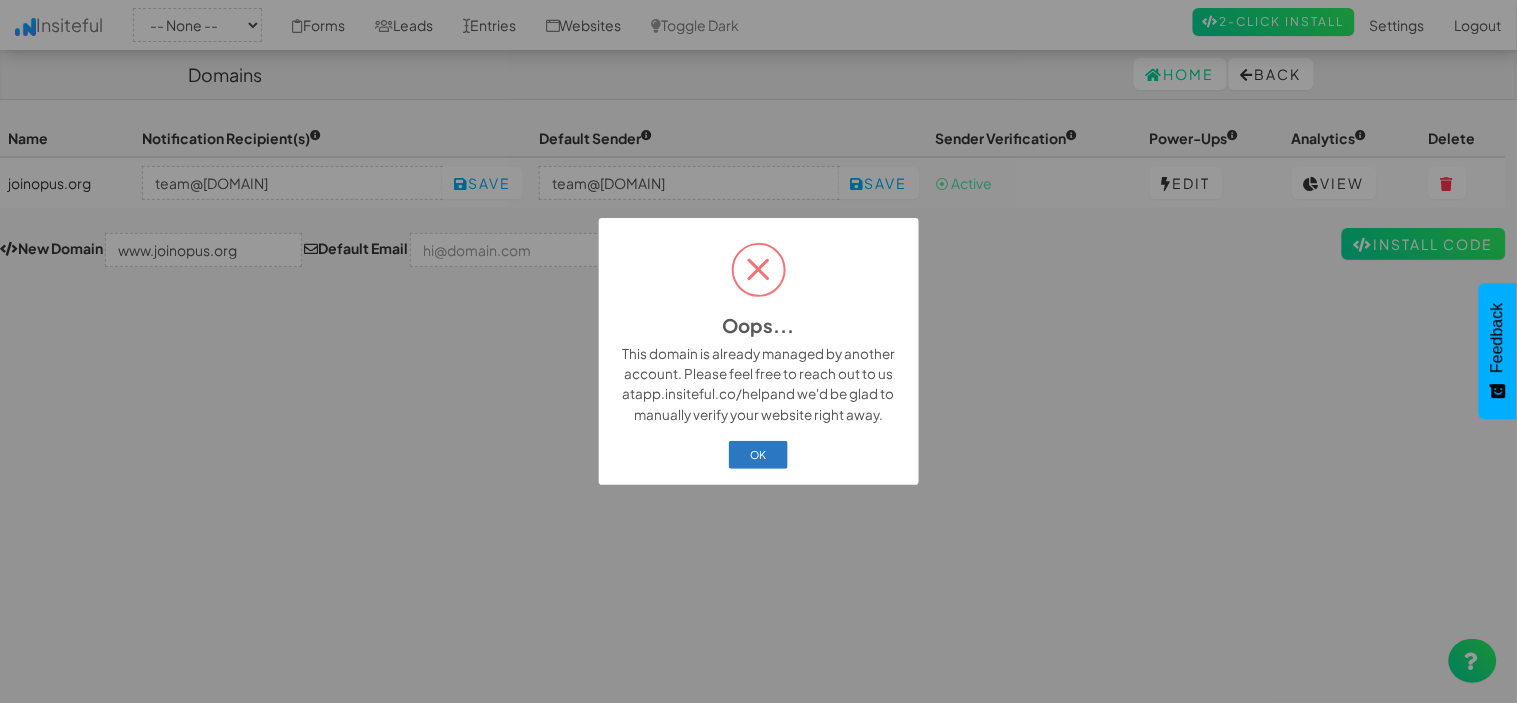 click on "OK" at bounding box center [758, 455] 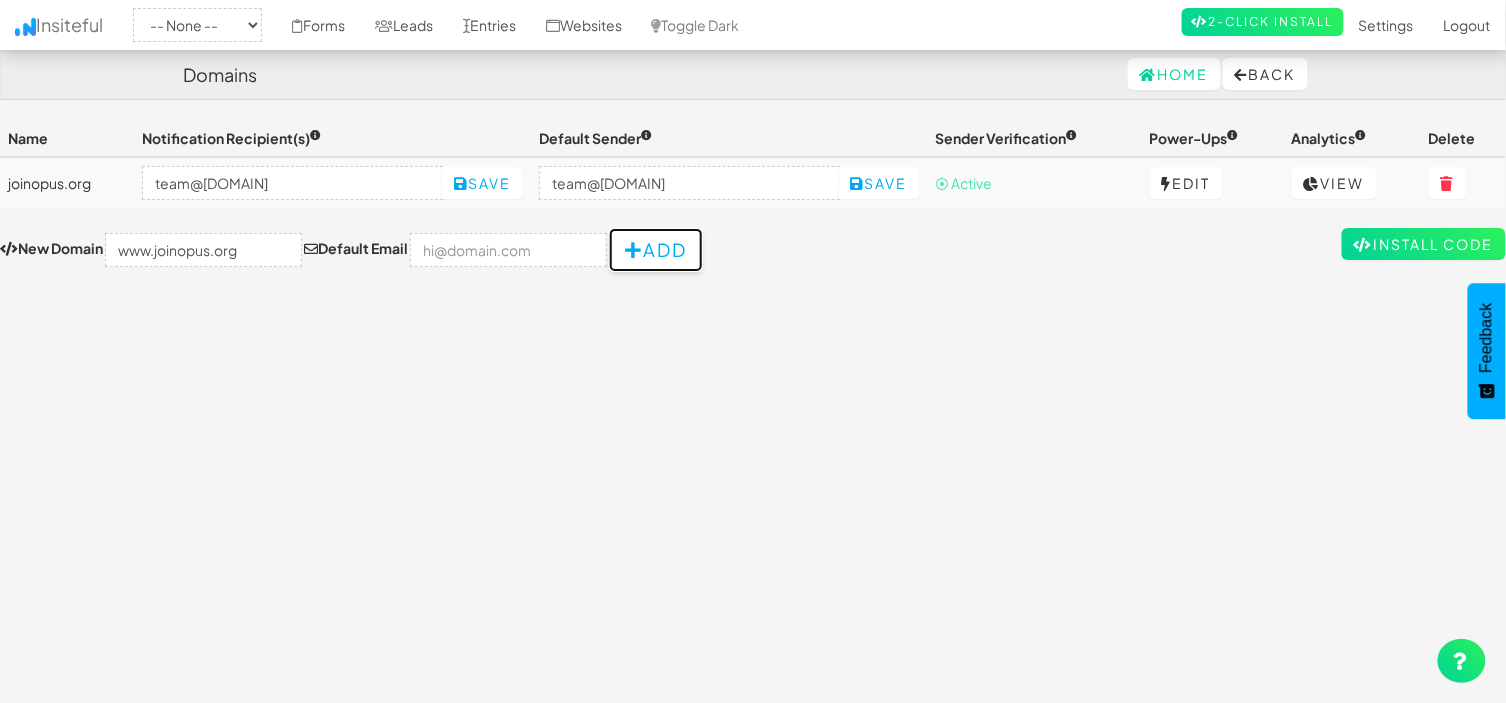 click on "Add" at bounding box center (656, 250) 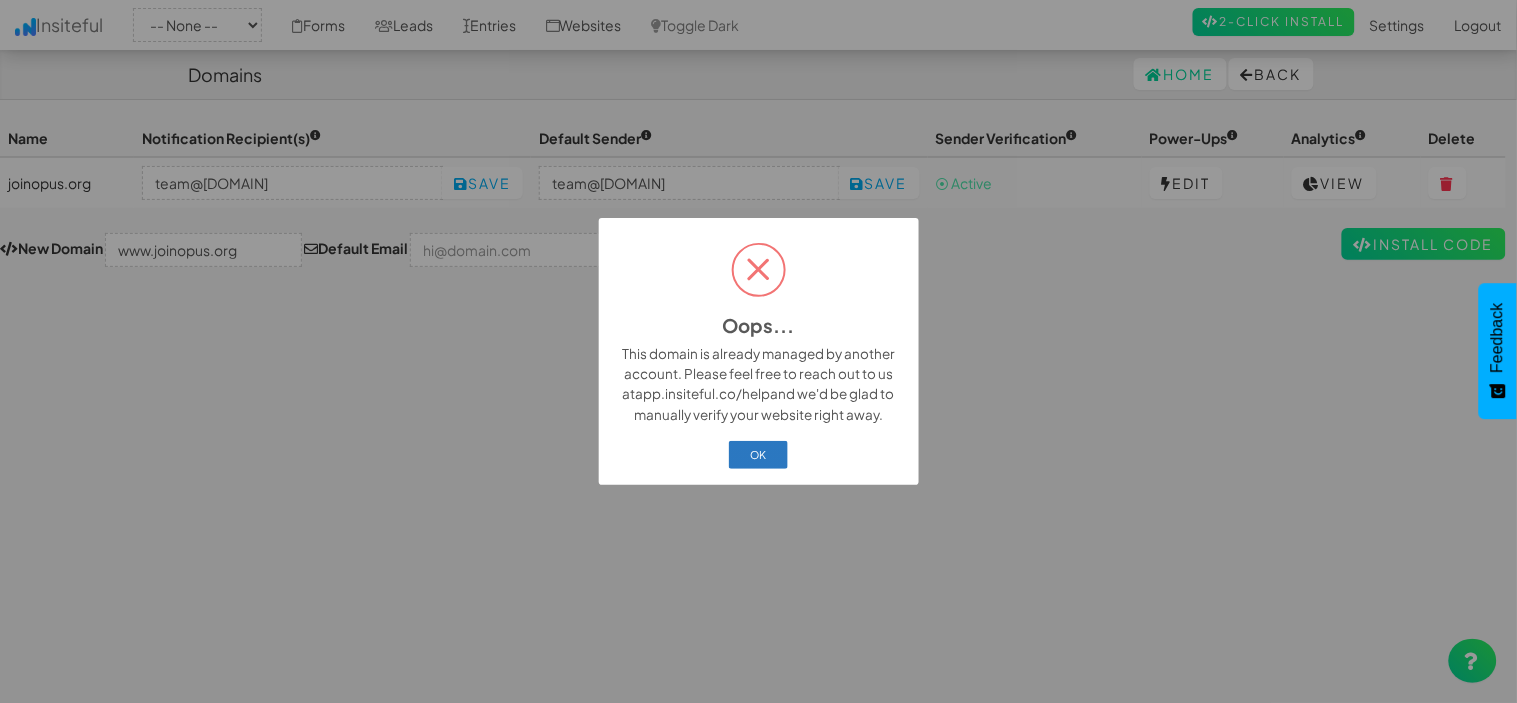 click on "OK" at bounding box center (758, 455) 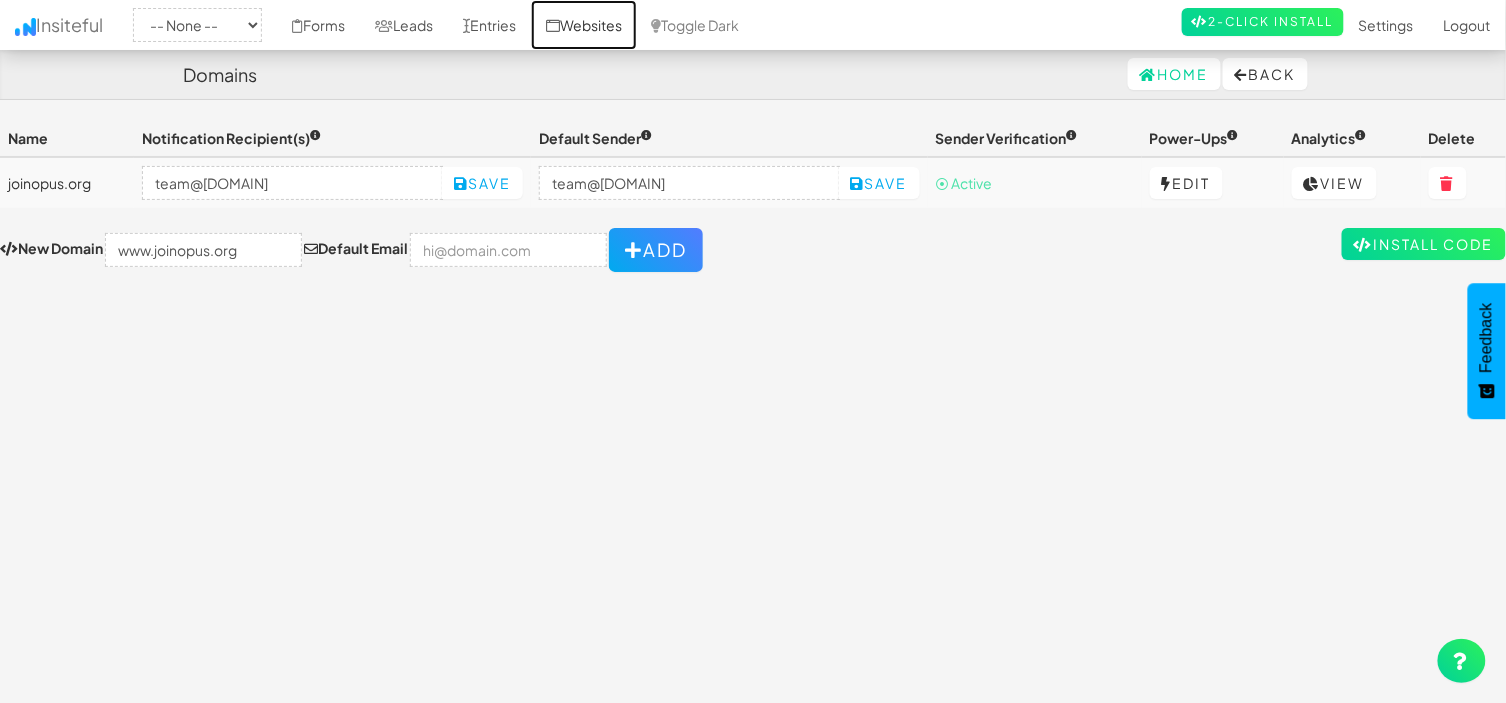 click on "Websites" at bounding box center (584, 25) 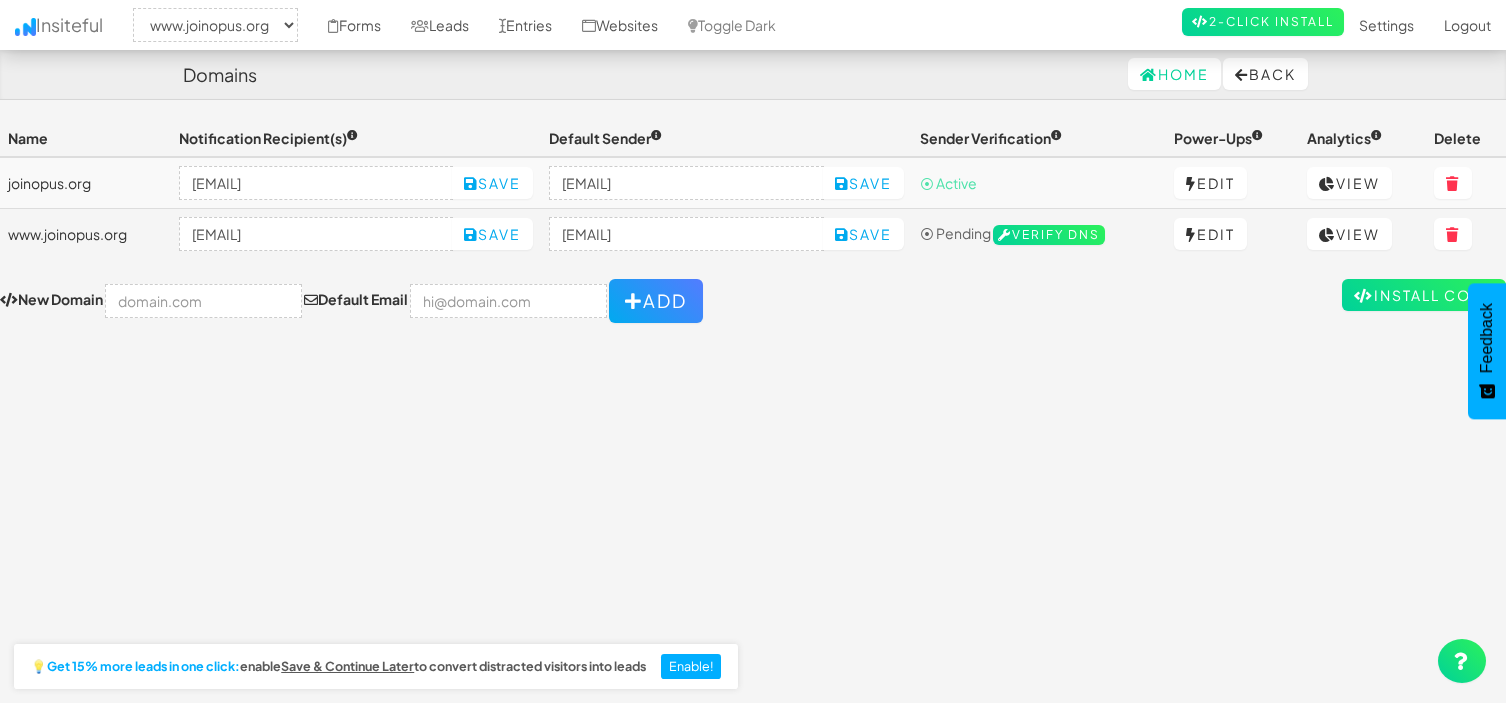 select on "2352" 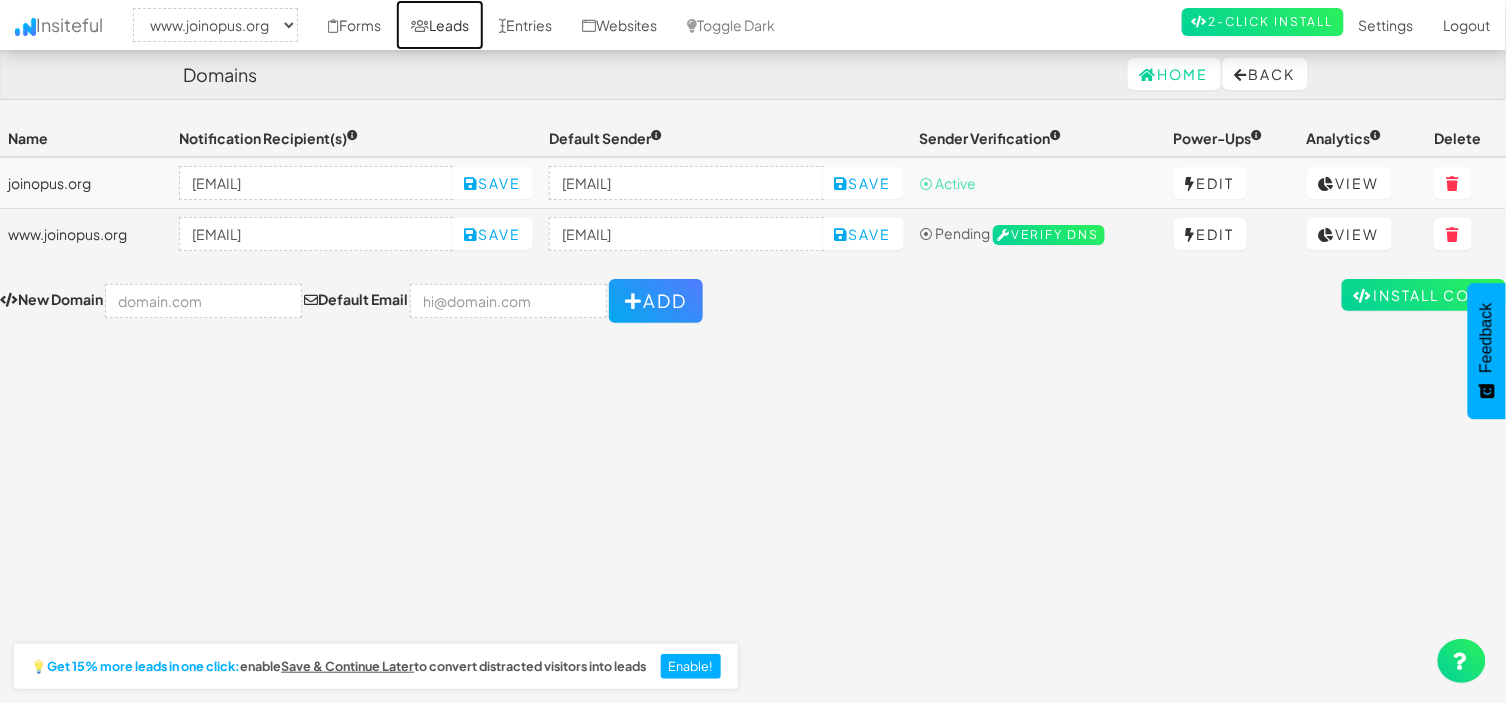 click on "Leads" at bounding box center [440, 25] 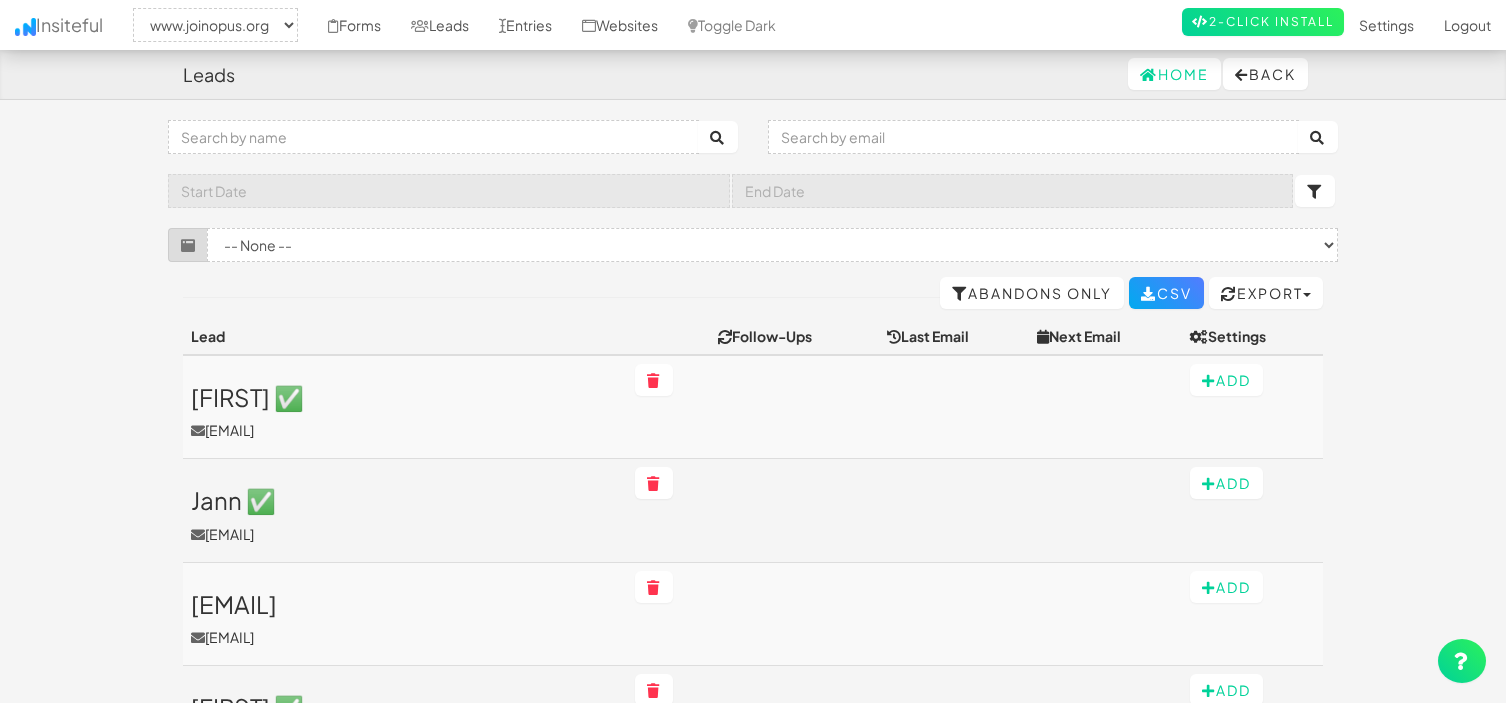 select on "2352" 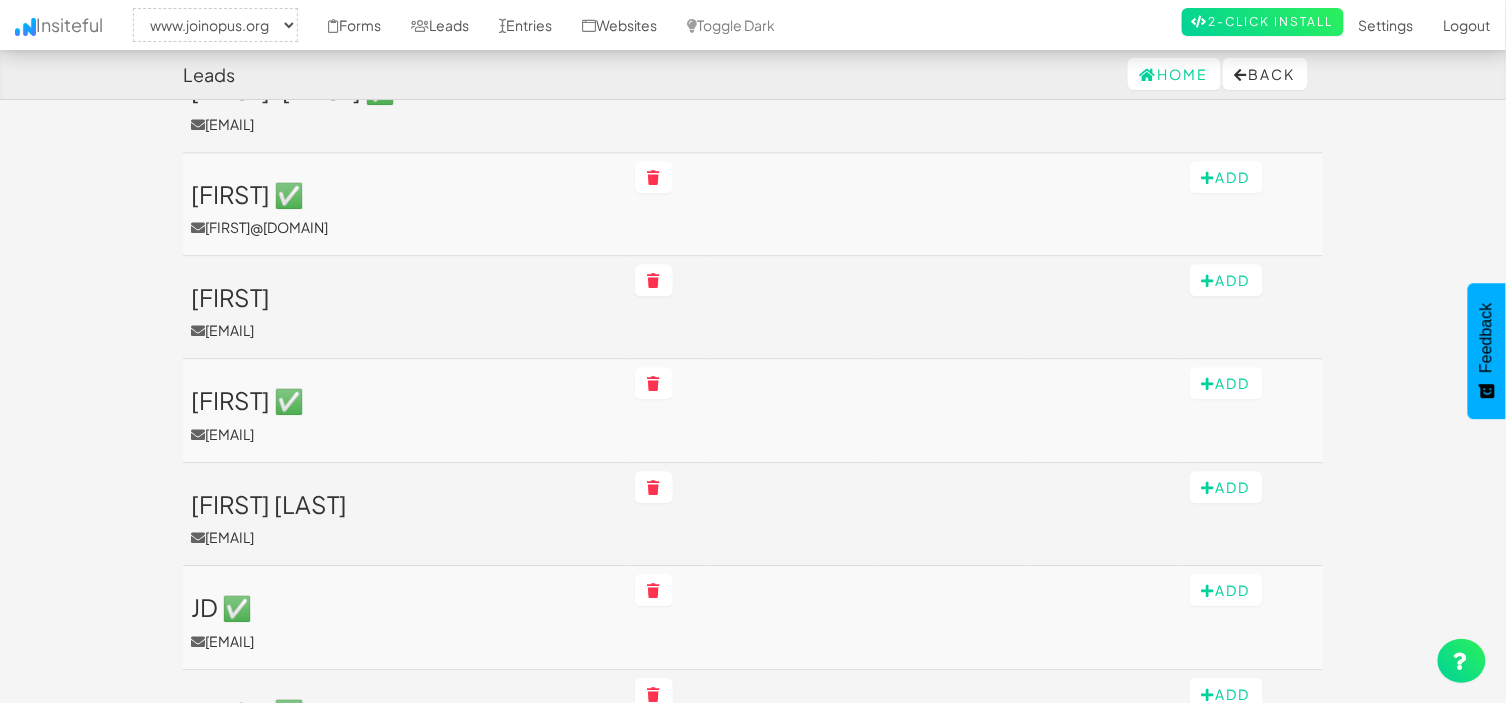 scroll, scrollTop: 2300, scrollLeft: 0, axis: vertical 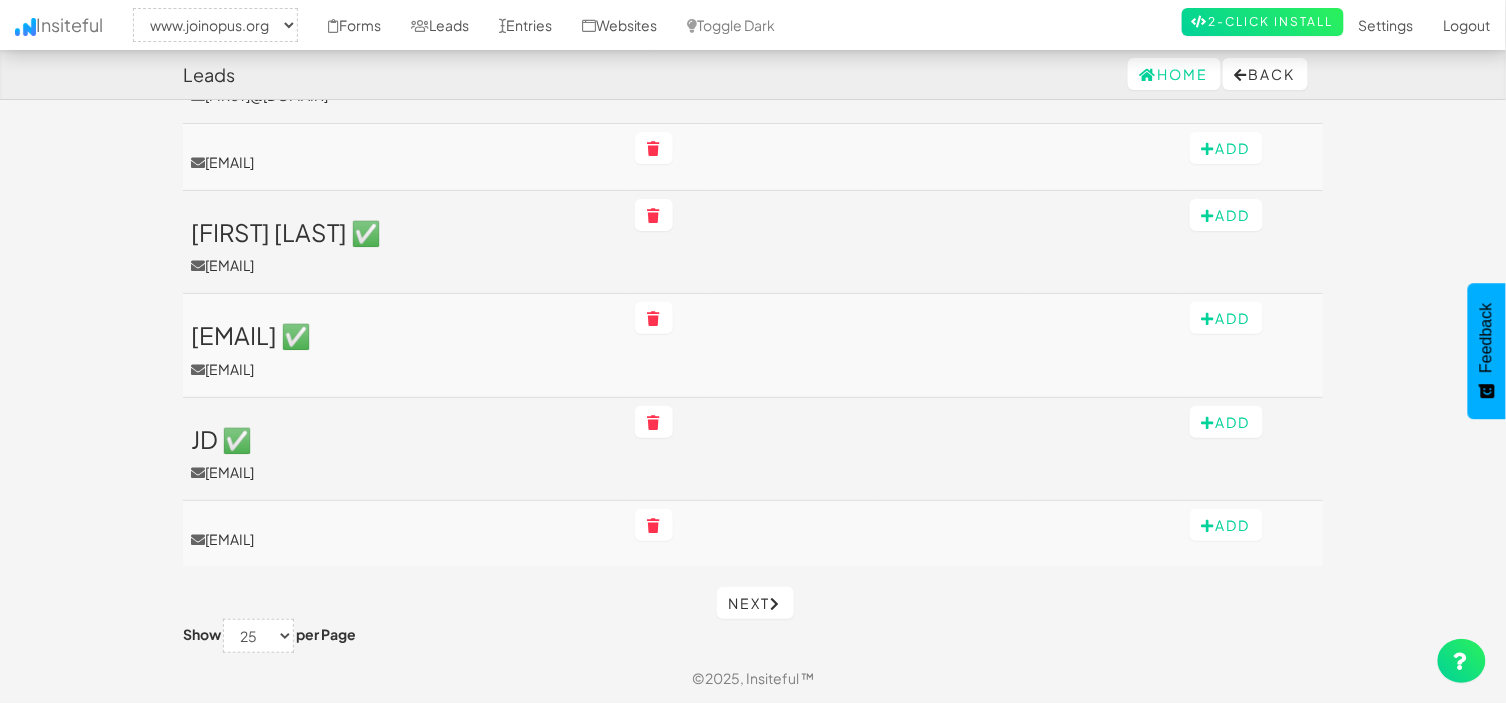 click on "Leads
Home
Back
Toggle navigation
Insiteful
-- None --  www.joinopus.org joinopus.org
Forms
Leads
Entries
Websites
Toggle Dark
2-Click Install
Settings
Sign Up
Logout
Filter by Form
-- None --  Membership Brochure Form (www.joinopus.org/membership-draft-copy[name='wf-form-Membership-Form']) Newsletter Sign up Form (www.joinopus.org/join-the-waitlist[name='wf-form-Newsletter-Form-3']) Newsletter Sign up Form (www.joinopus.org/stories[name='wf-form-Newsletter-Form-3'])  (www.joinopus.org/stories/opus-x-cannes-lions[name='wf-form-Newsletter-Form-2'])" at bounding box center [753, -799] 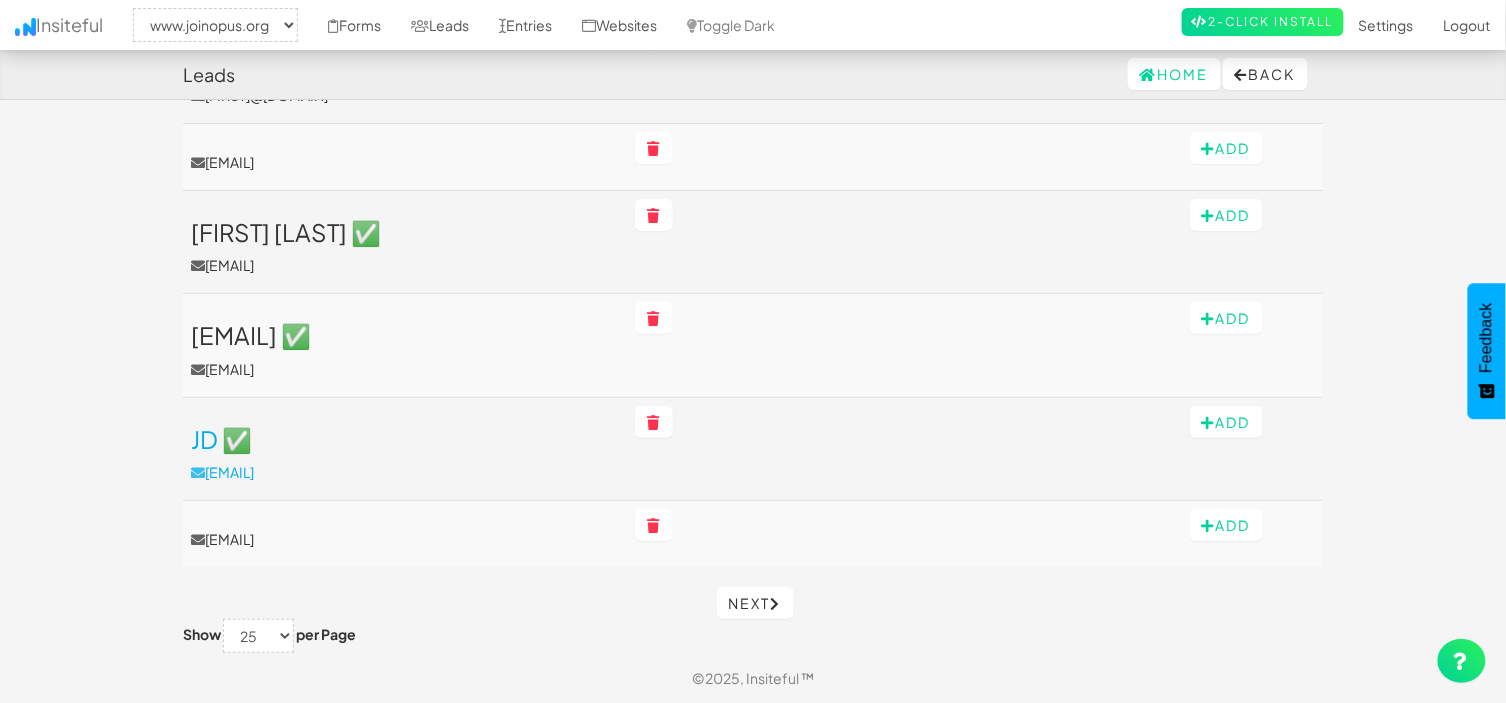 scroll, scrollTop: 0, scrollLeft: 0, axis: both 